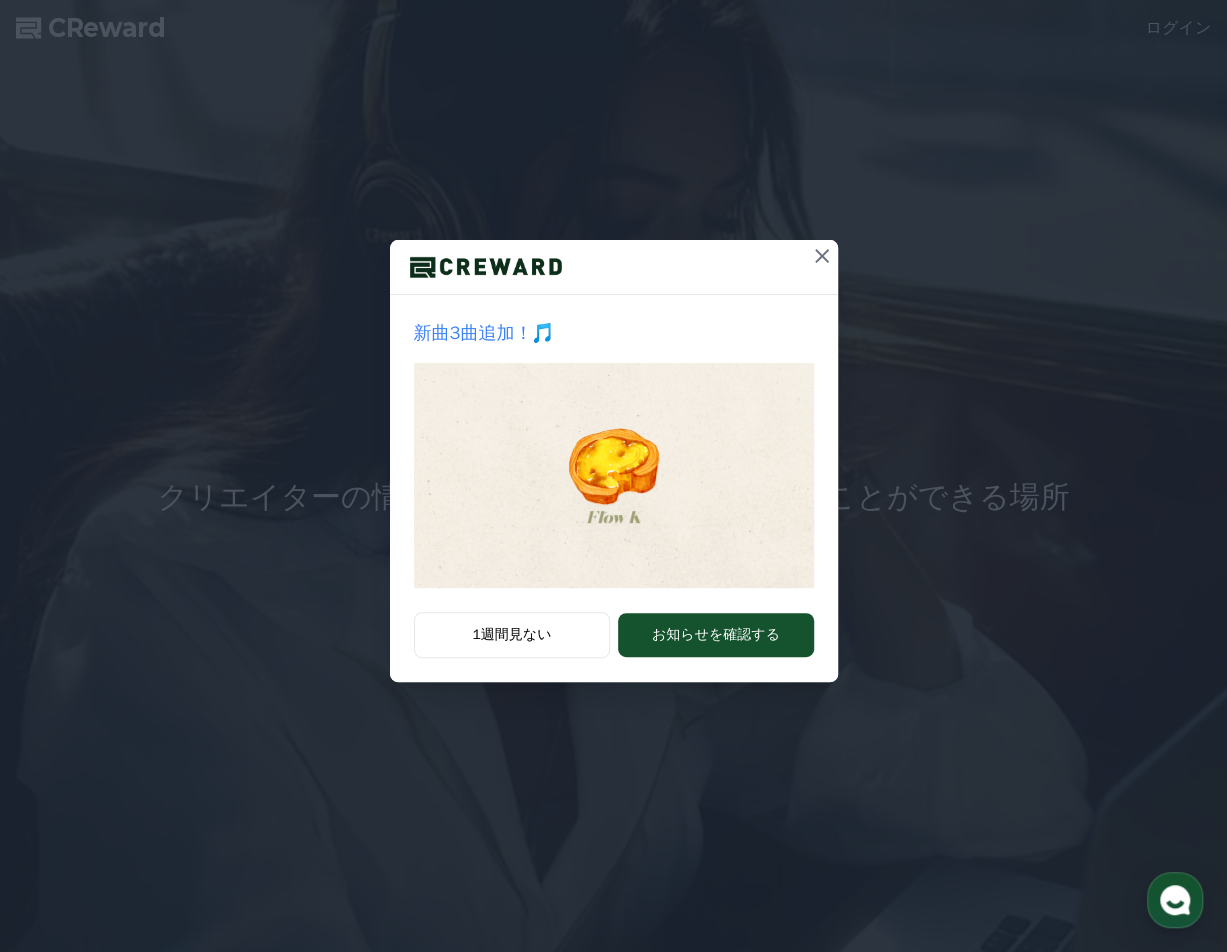 scroll, scrollTop: 0, scrollLeft: 0, axis: both 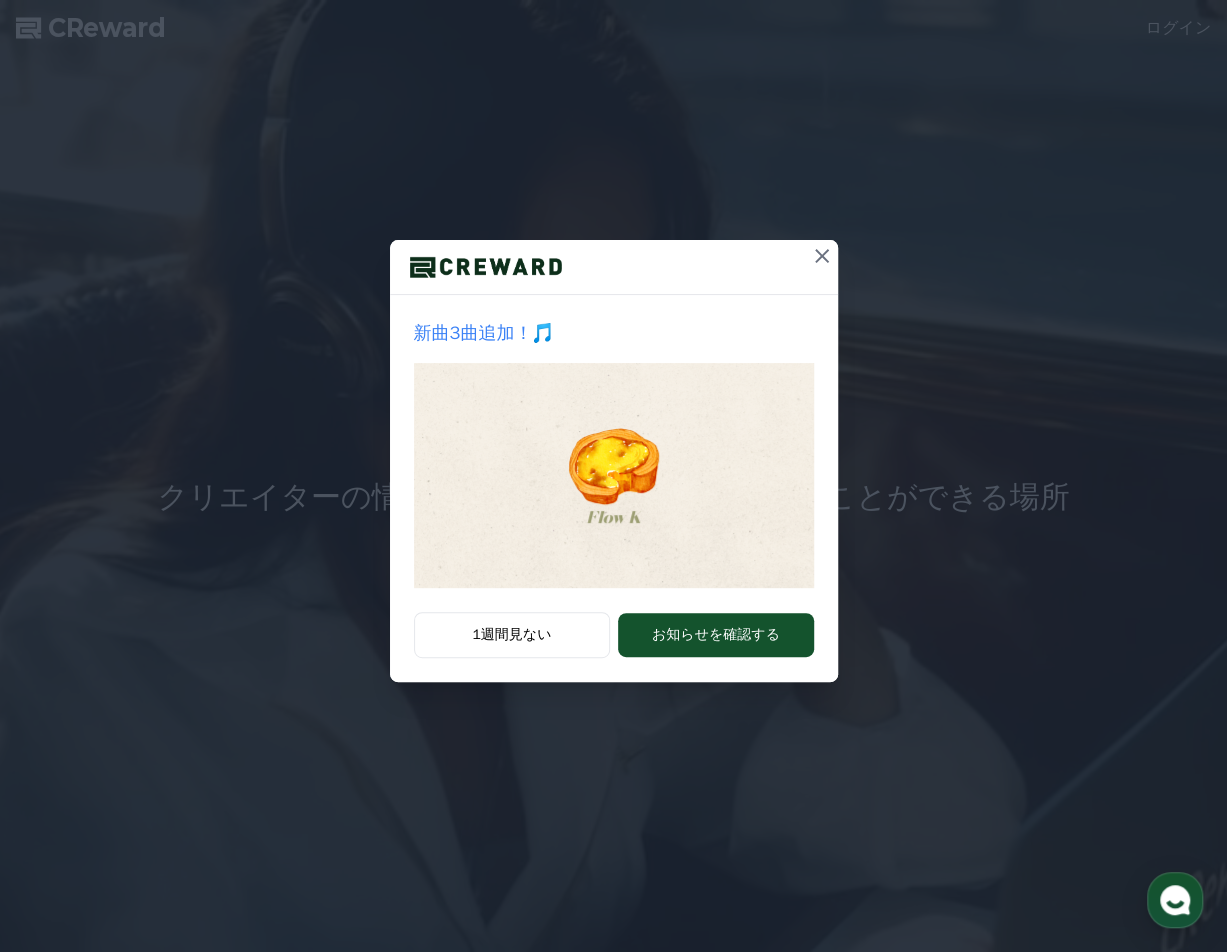 click 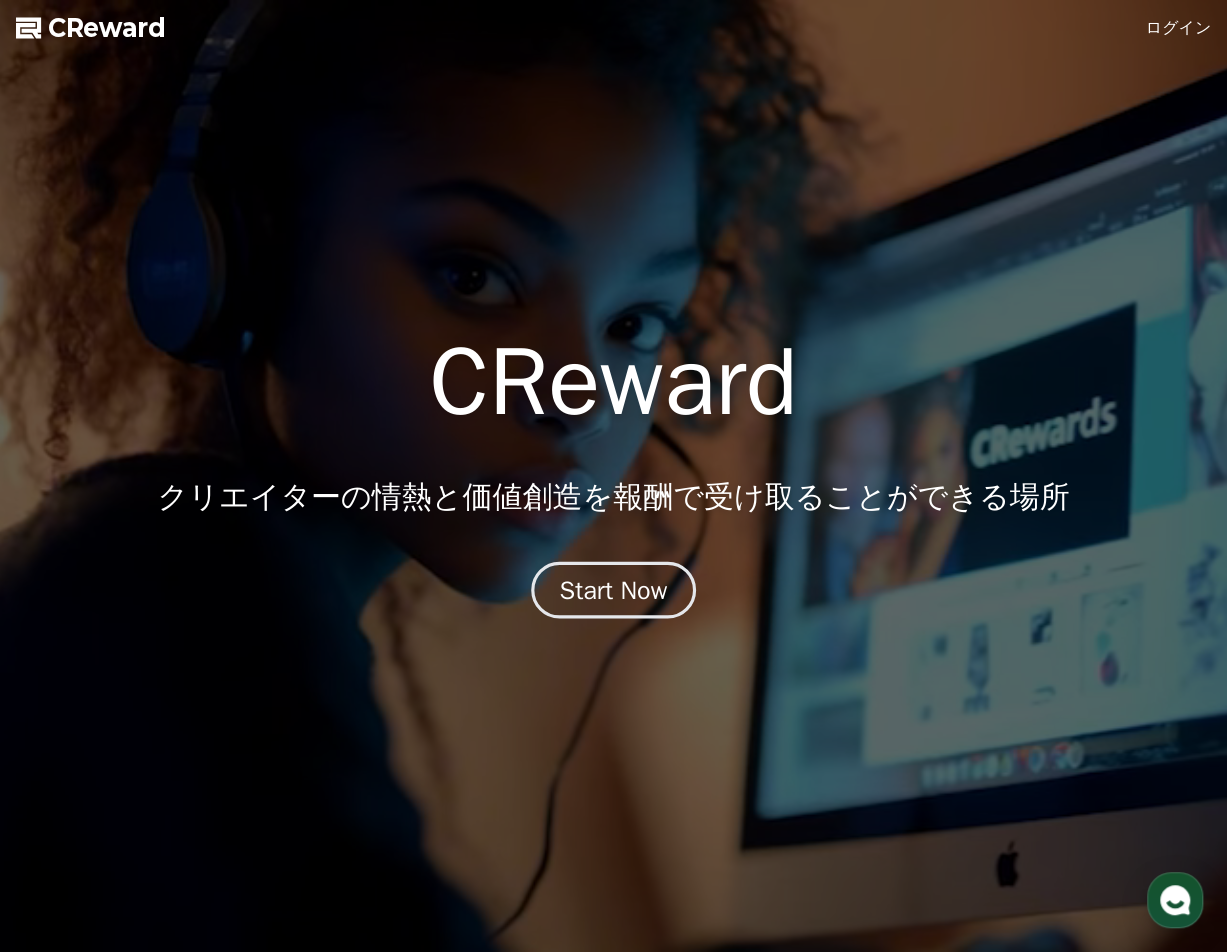 click on "Start Now" at bounding box center [614, 590] 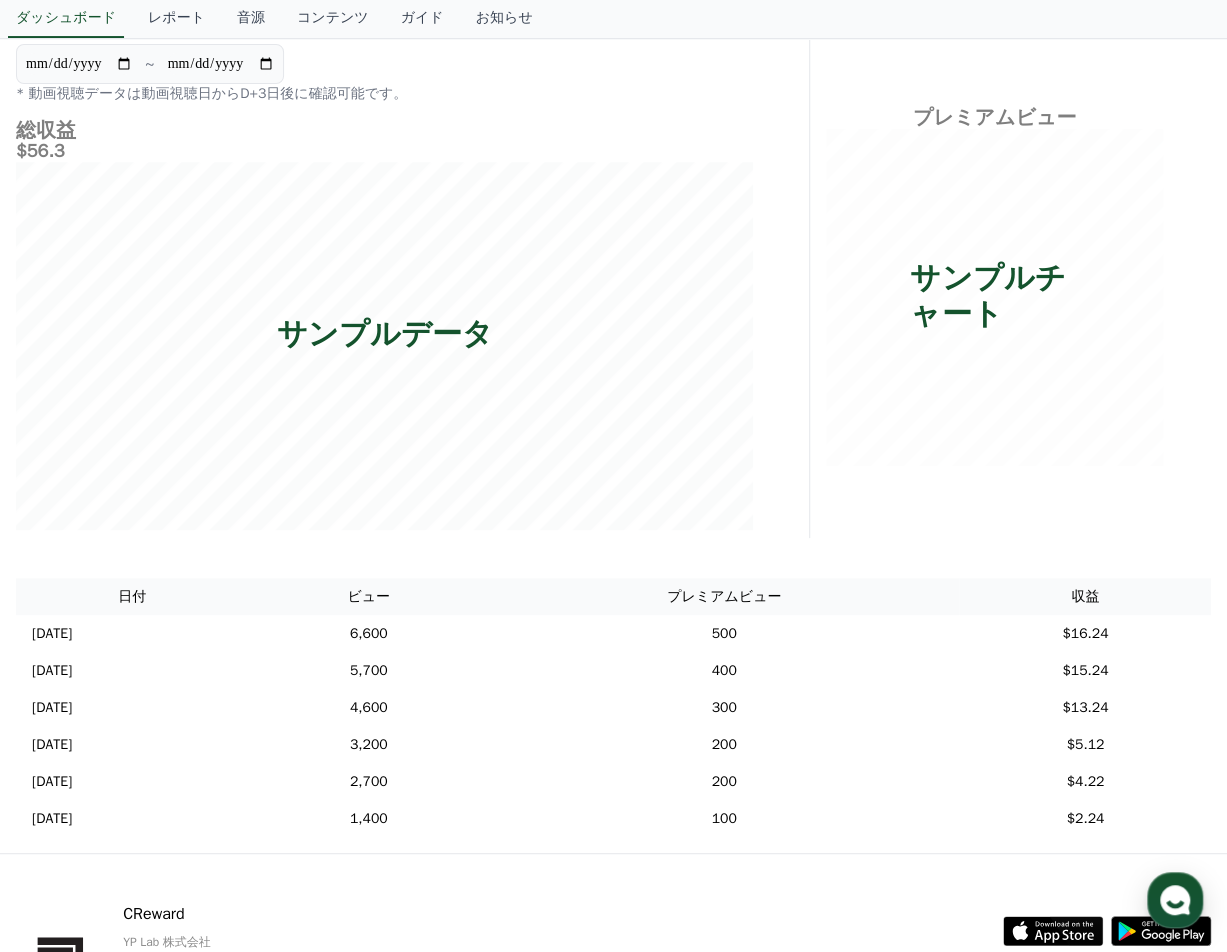 scroll, scrollTop: 0, scrollLeft: 0, axis: both 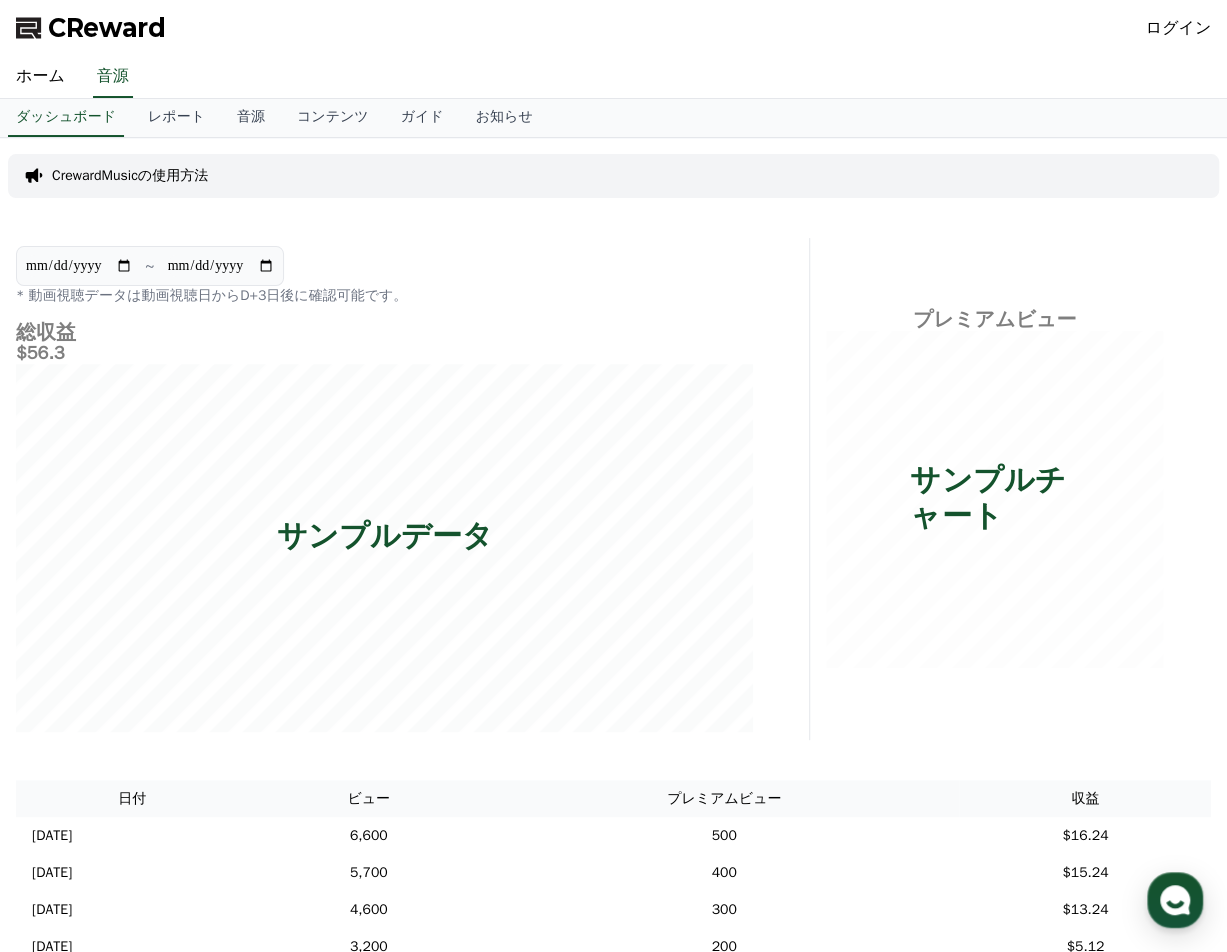 click on "ログイン" at bounding box center (1179, 28) 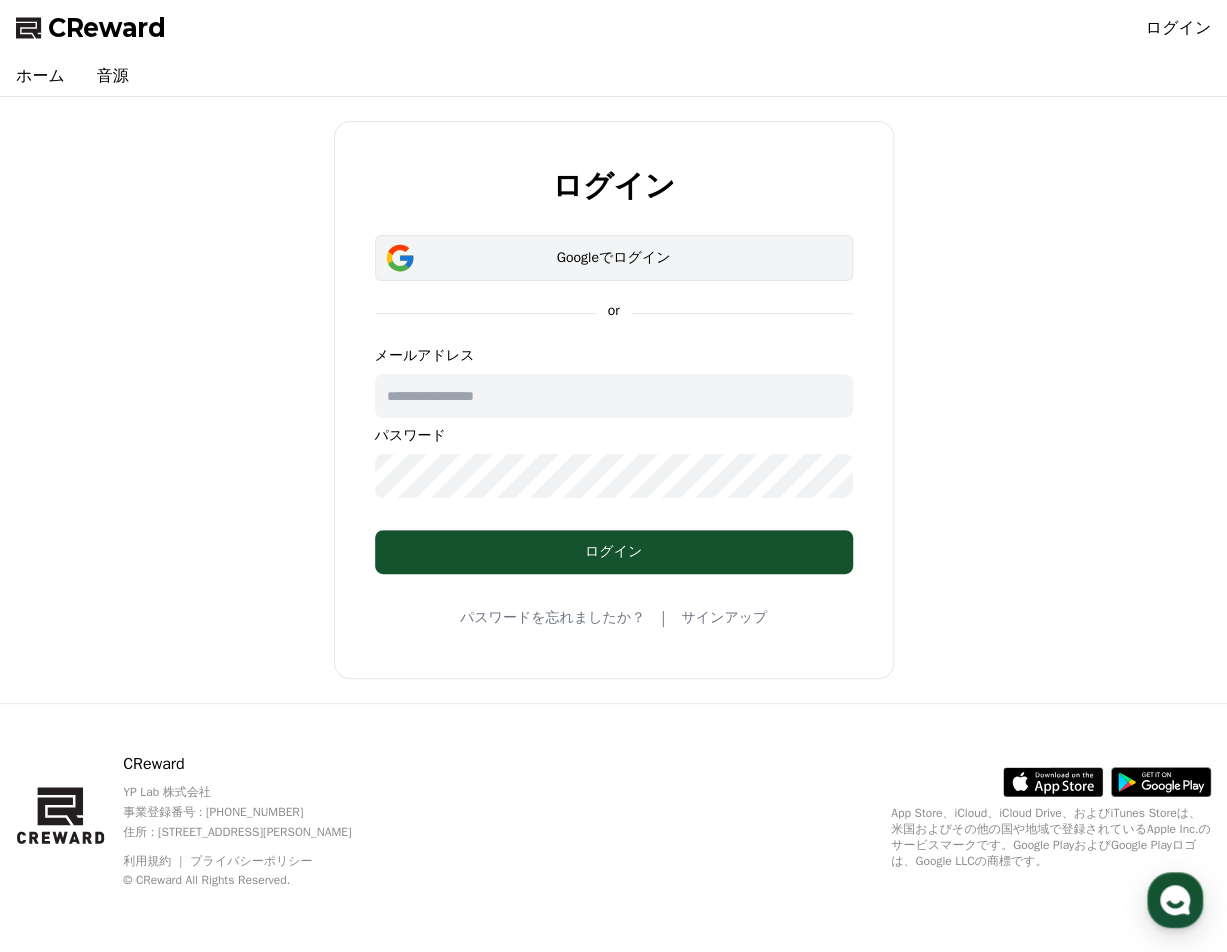 click on "Googleでログイン" at bounding box center (614, 258) 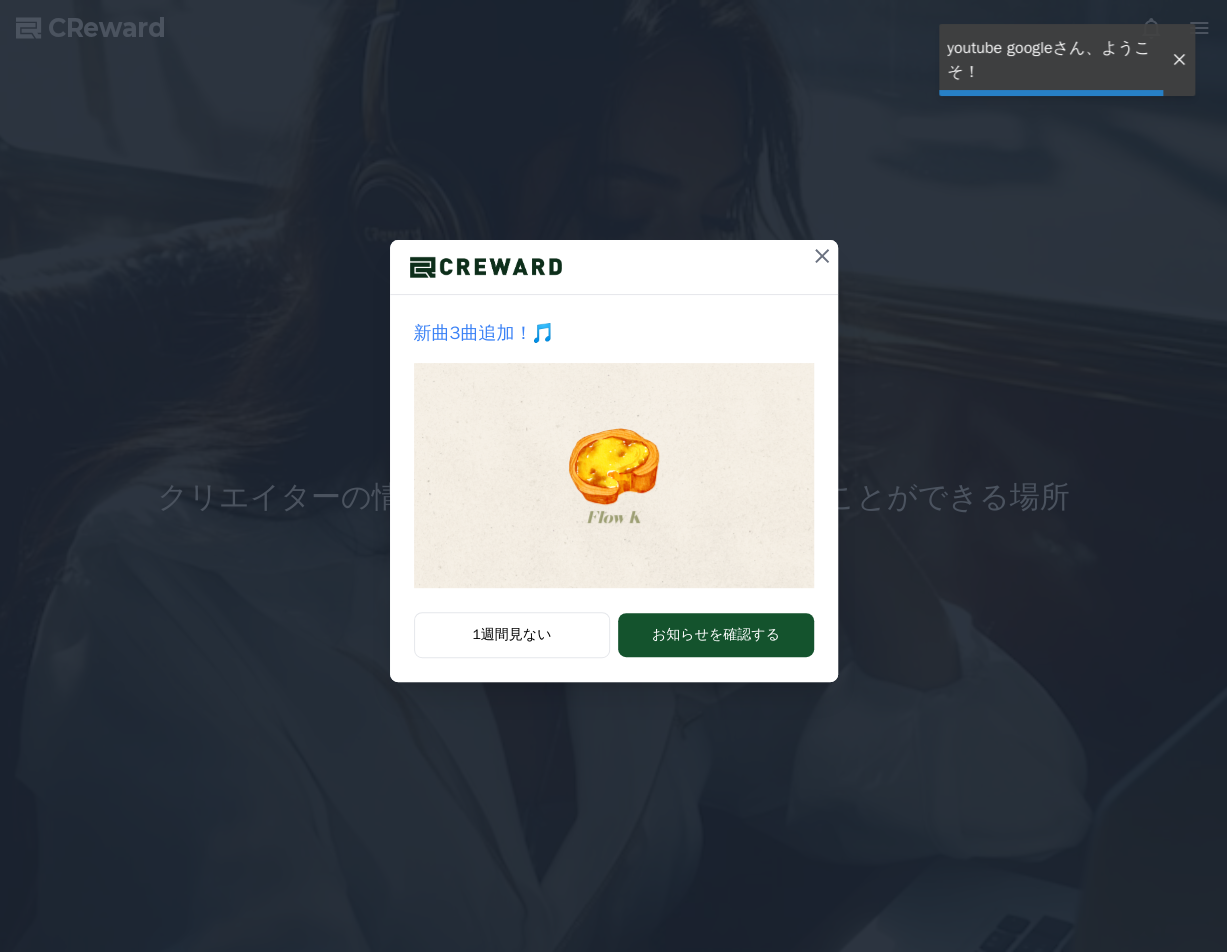 scroll, scrollTop: 0, scrollLeft: 0, axis: both 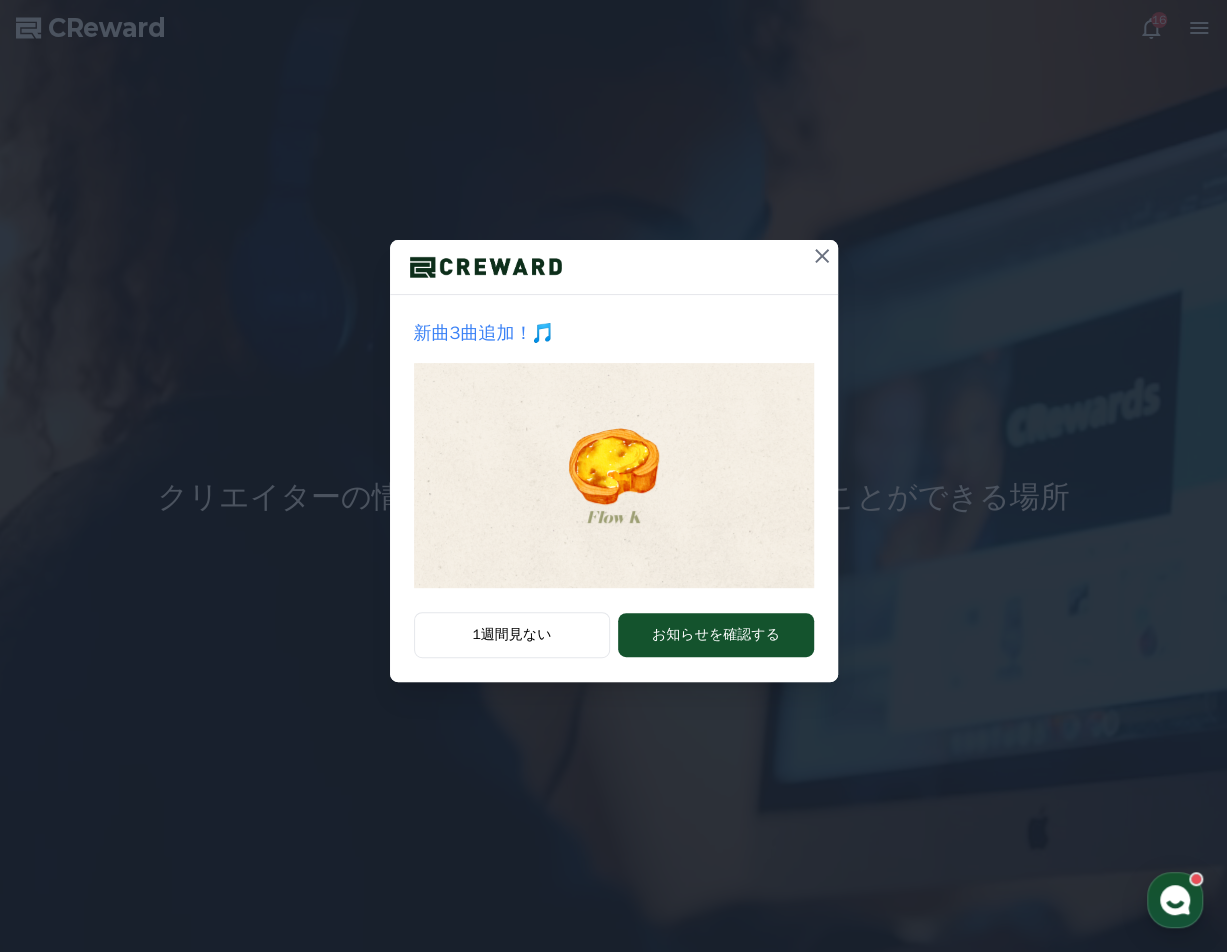 click at bounding box center (822, 256) 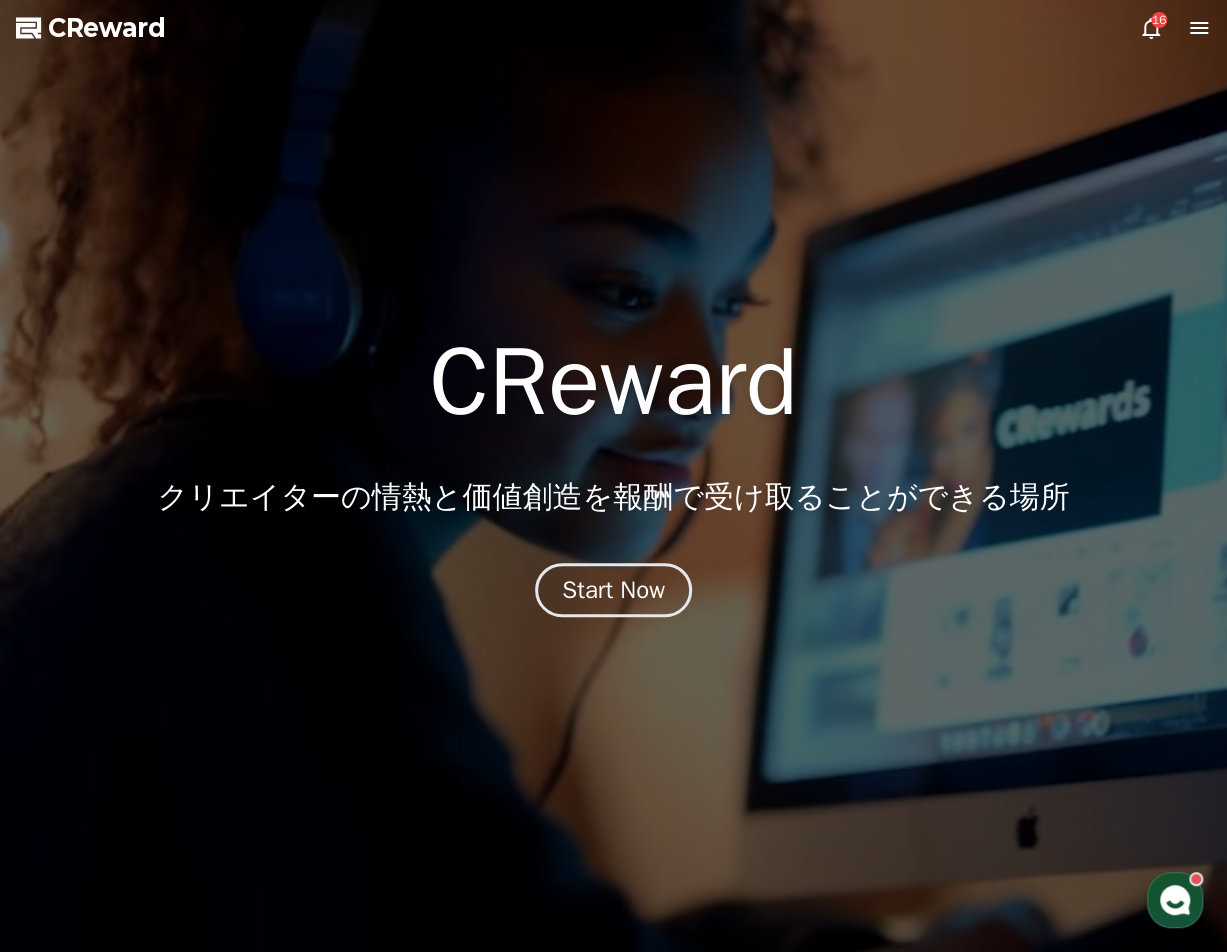 click on "16" at bounding box center [1159, 20] 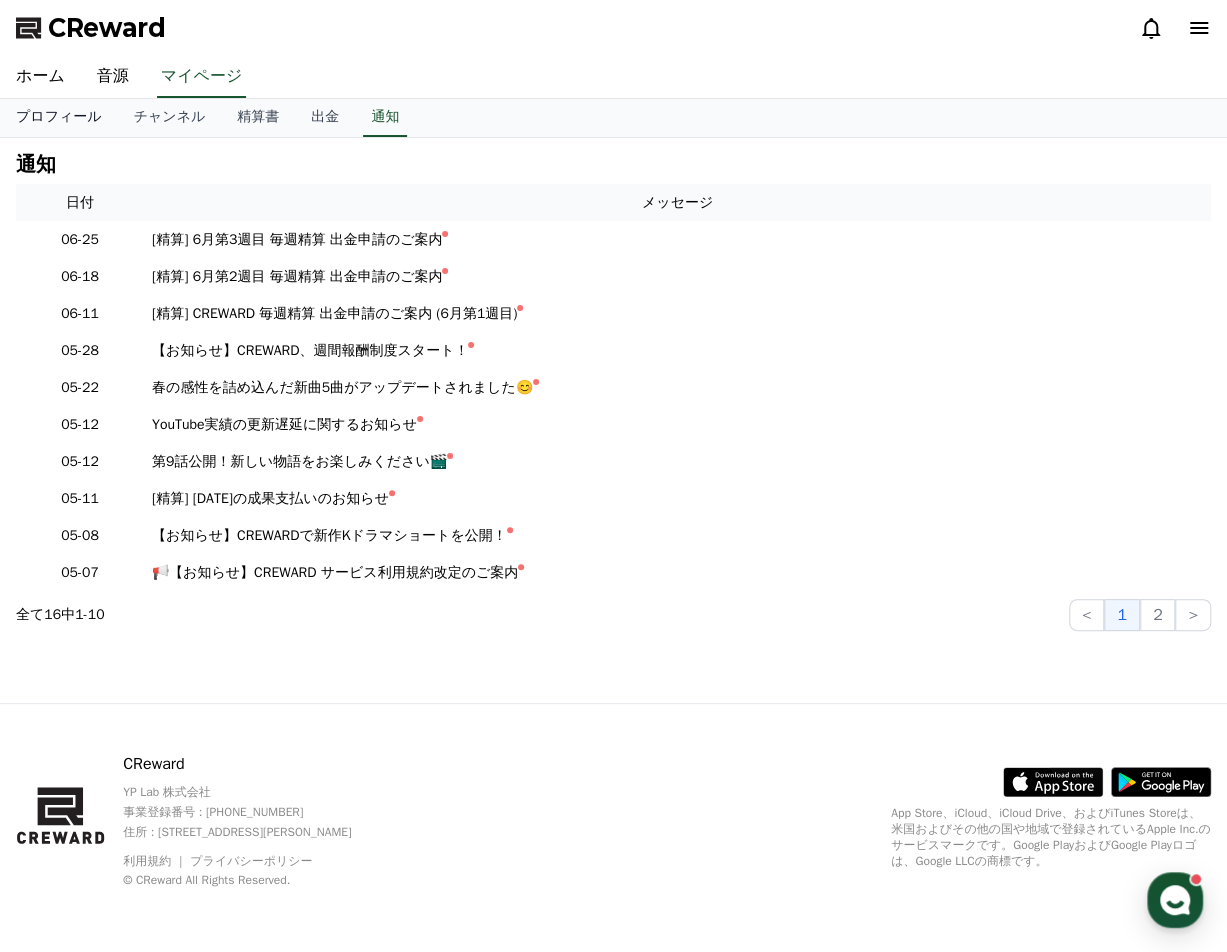 click on "プロフィール" at bounding box center [59, 118] 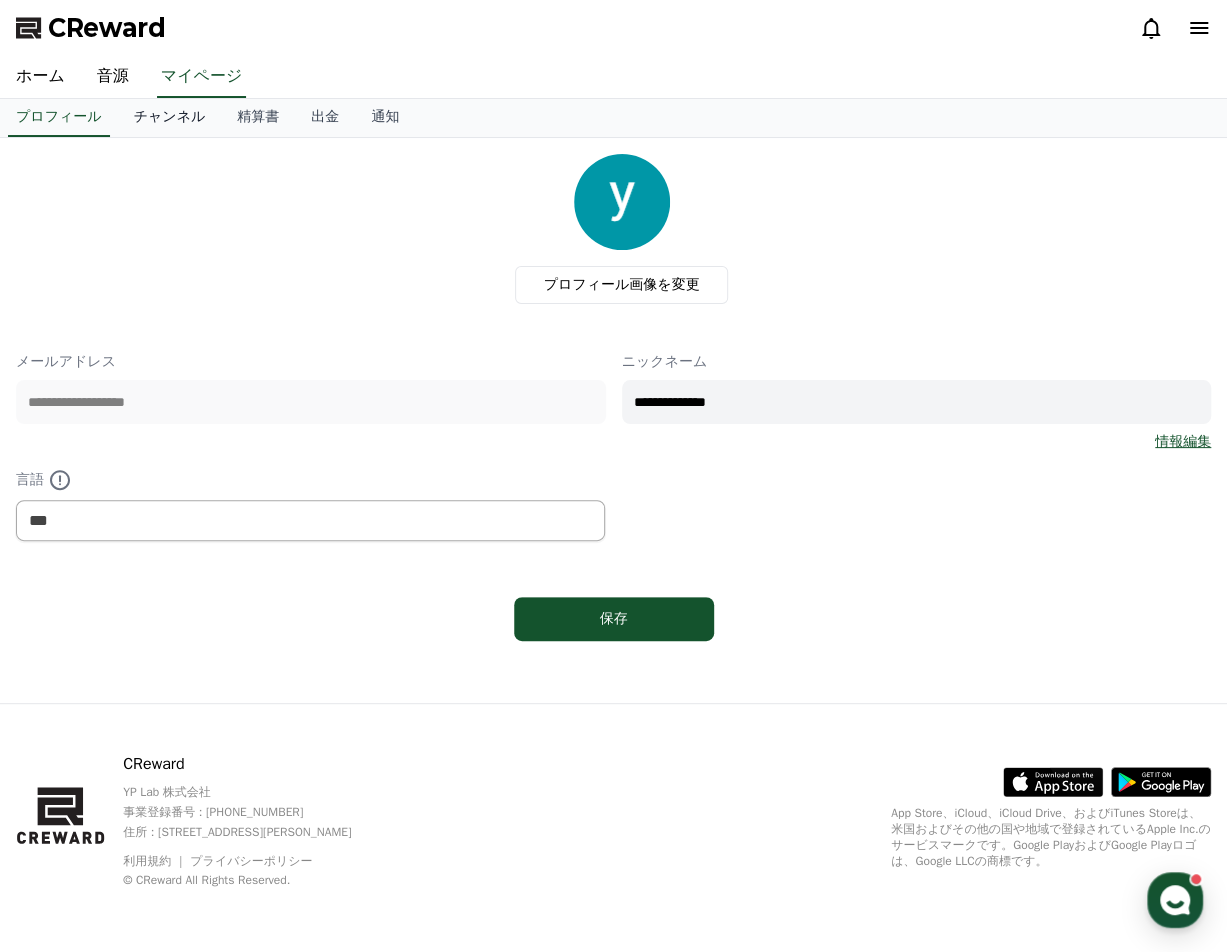 click on "チャンネル" at bounding box center (170, 118) 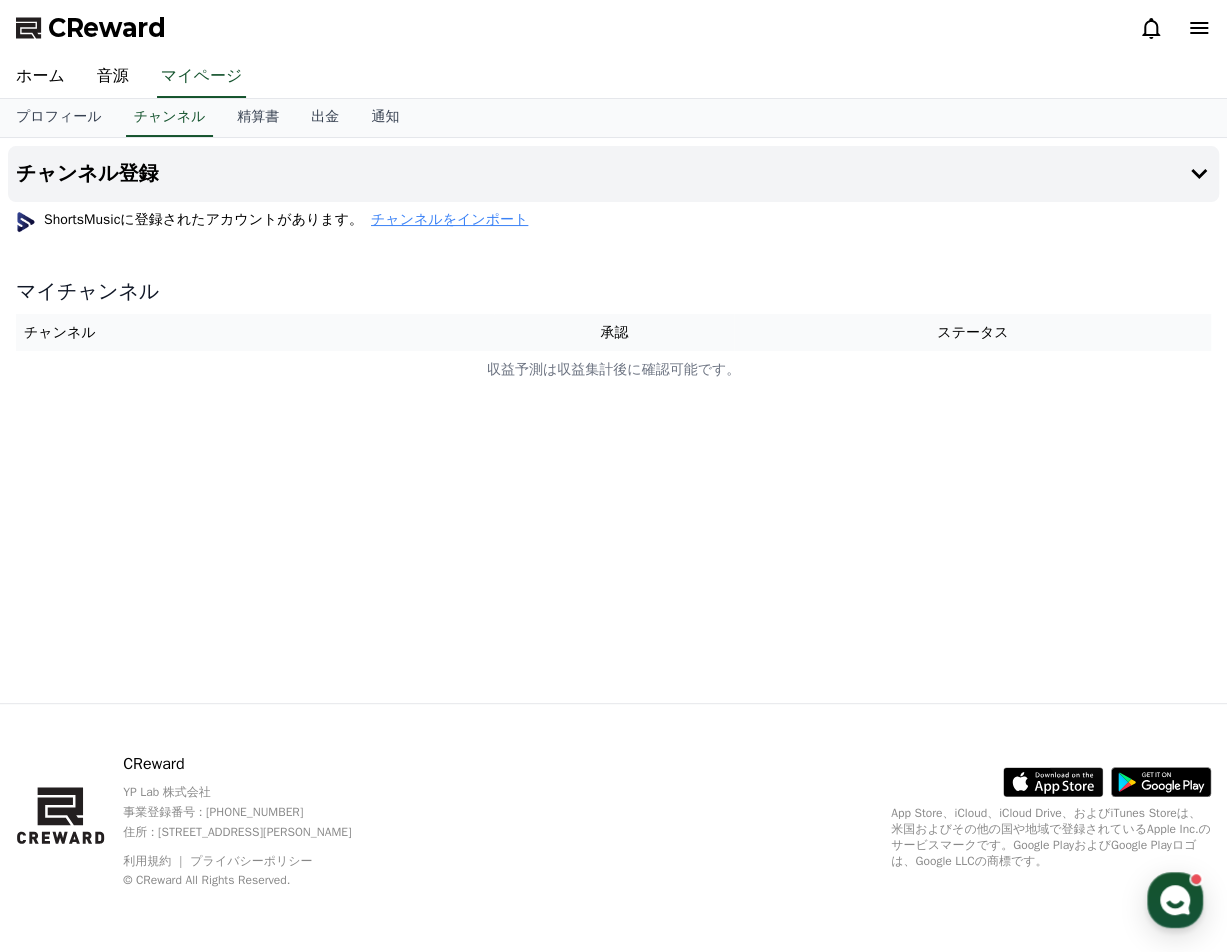 click on "チャンネルをインポート" at bounding box center [449, 220] 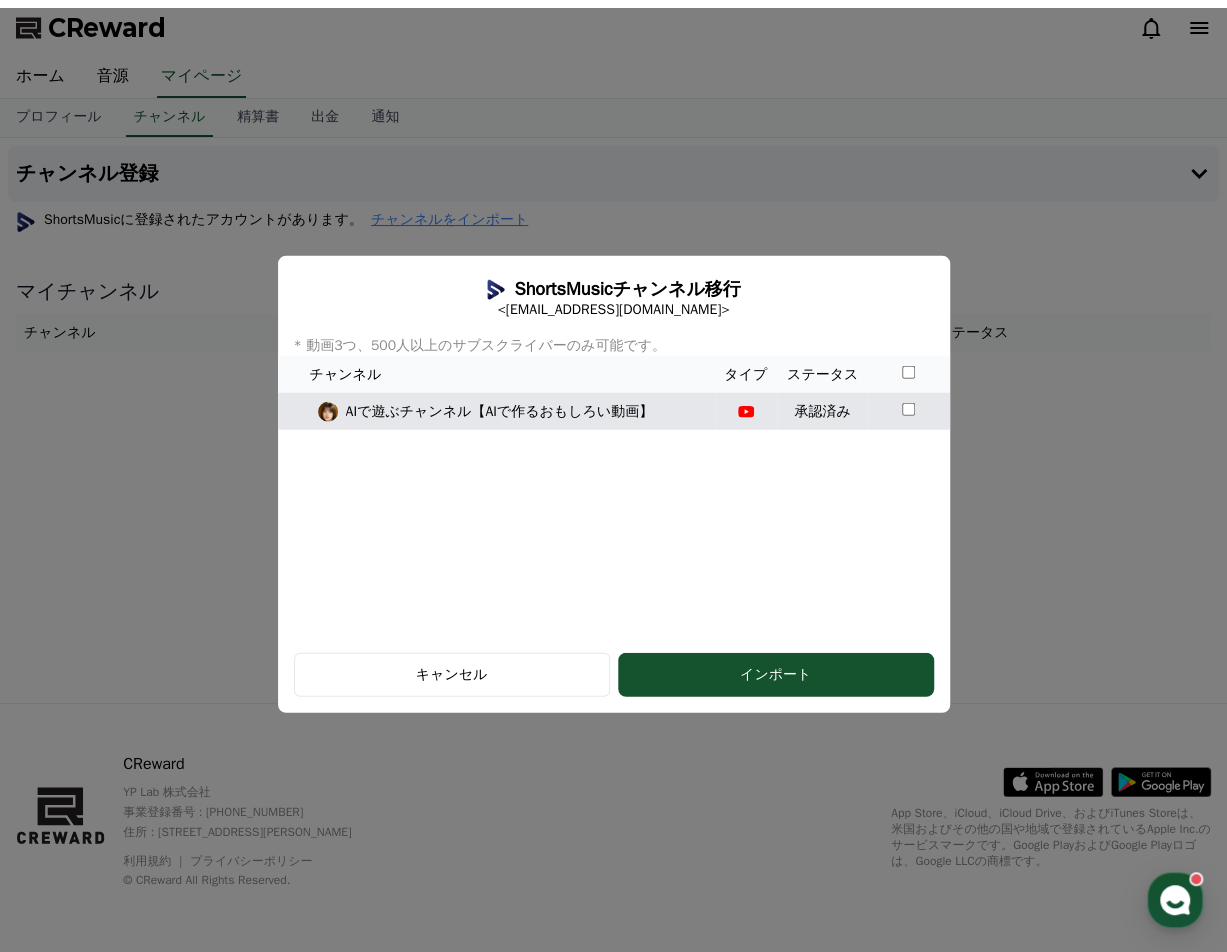 click on "AIで遊ぶチャンネル【AIで作るおもしろい動画】" at bounding box center [500, 411] 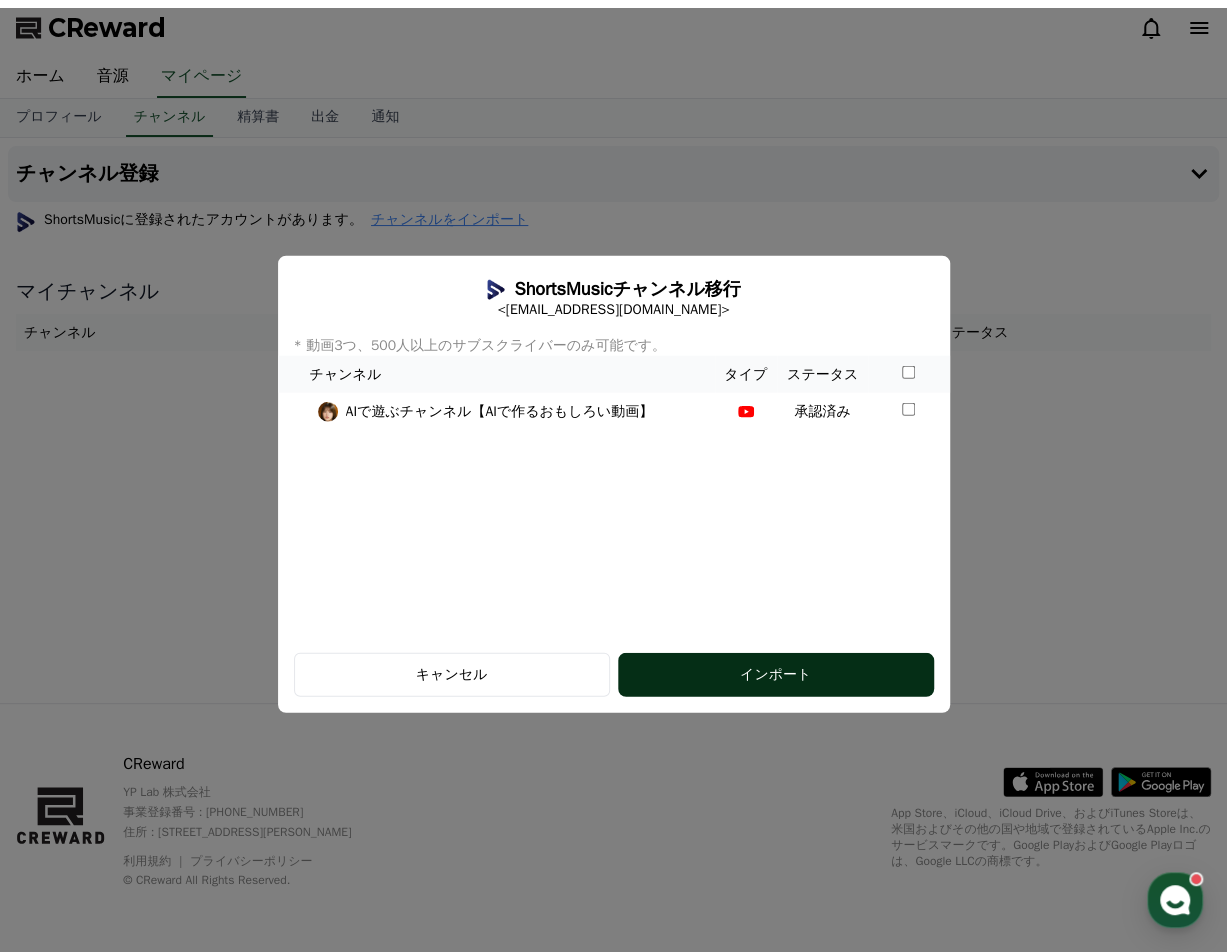 click on "インポート" at bounding box center (776, 674) 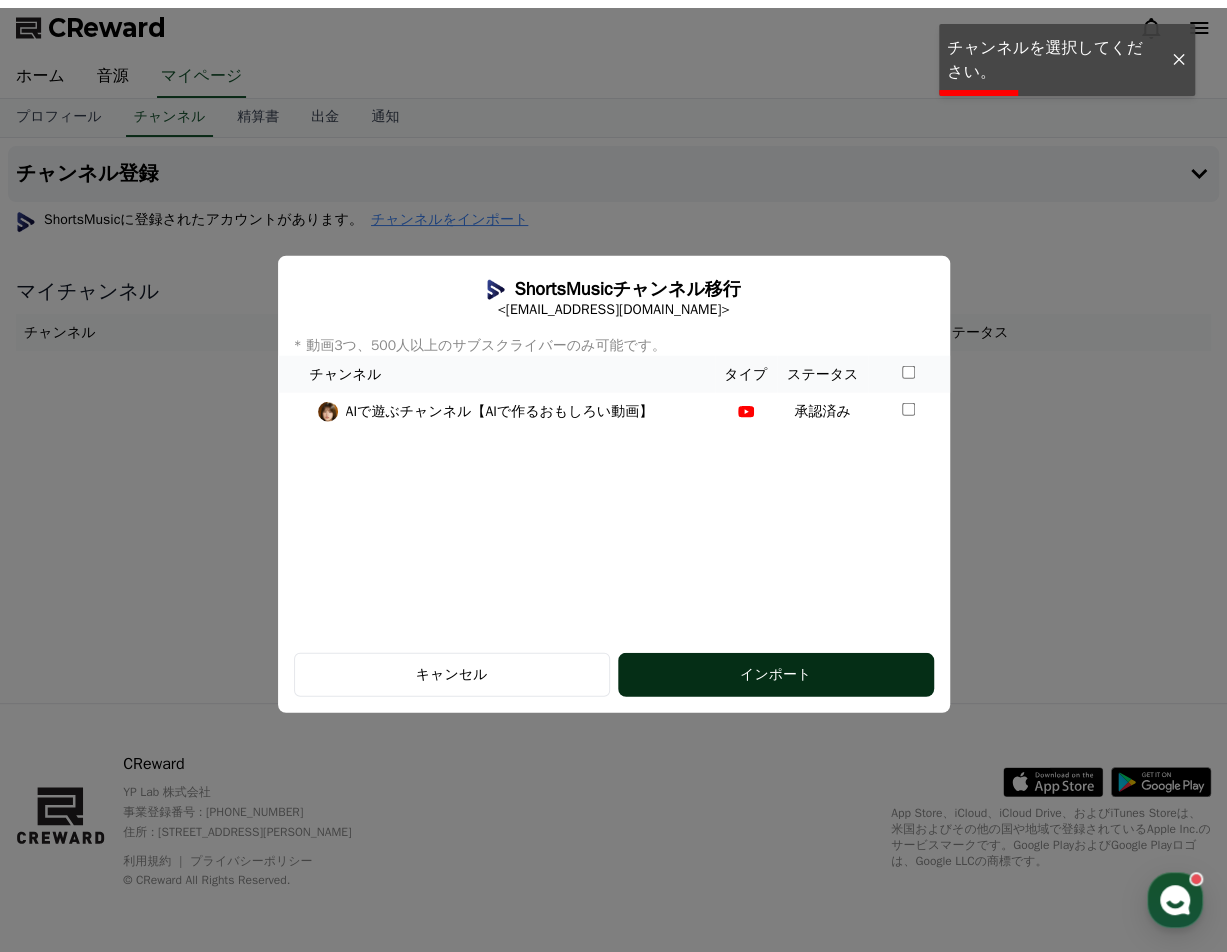 click on "インポート" at bounding box center (776, 674) 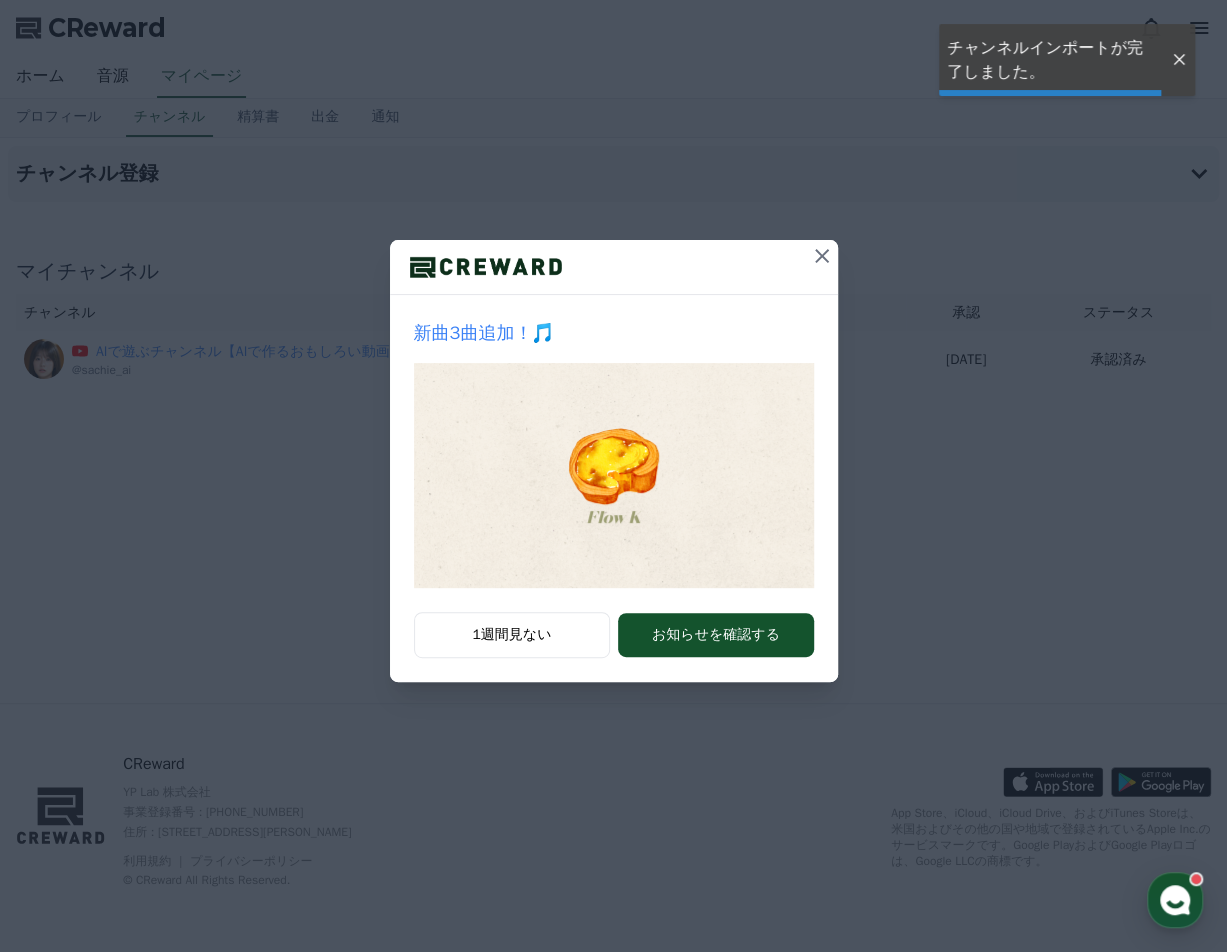 scroll, scrollTop: 0, scrollLeft: 0, axis: both 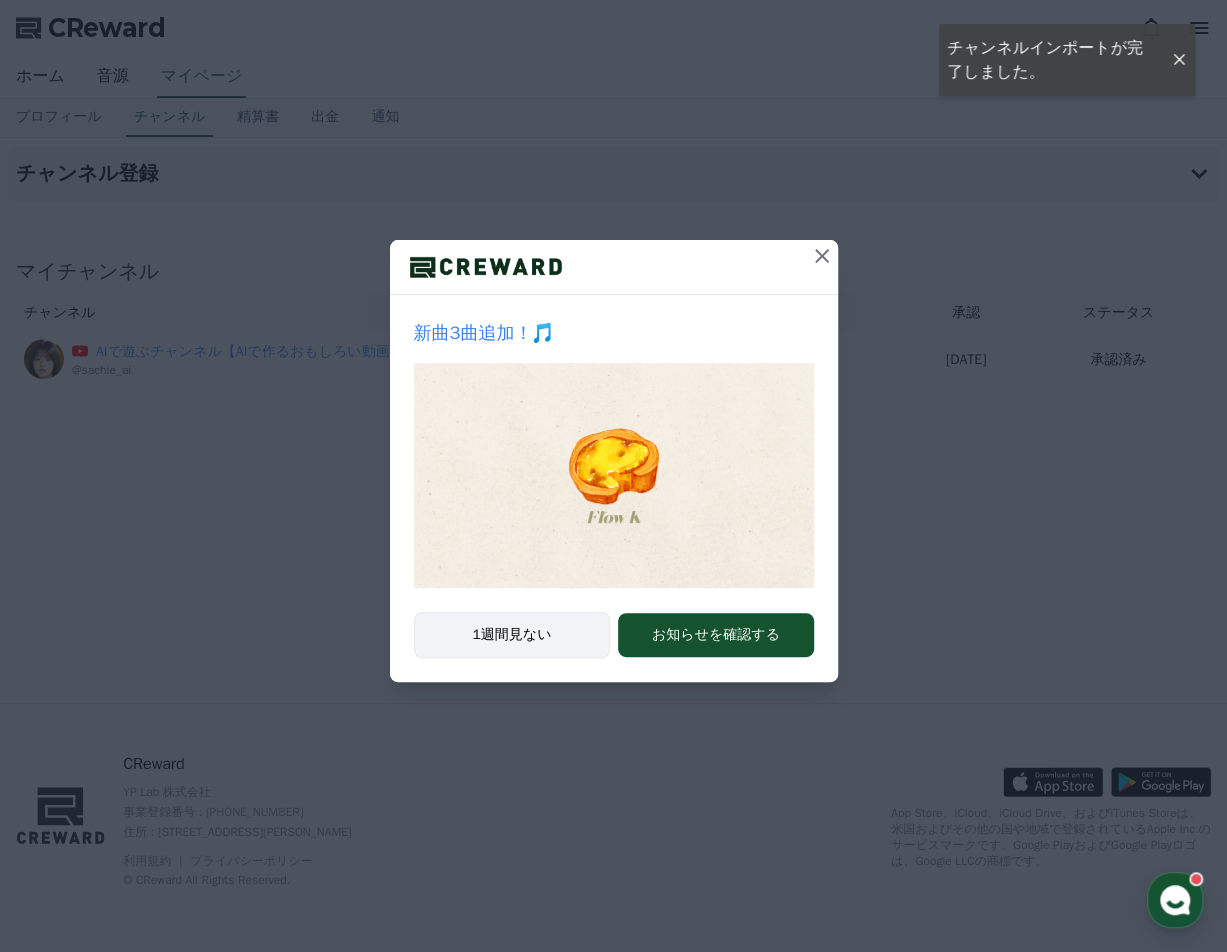 click on "1週間見ない" at bounding box center (512, 635) 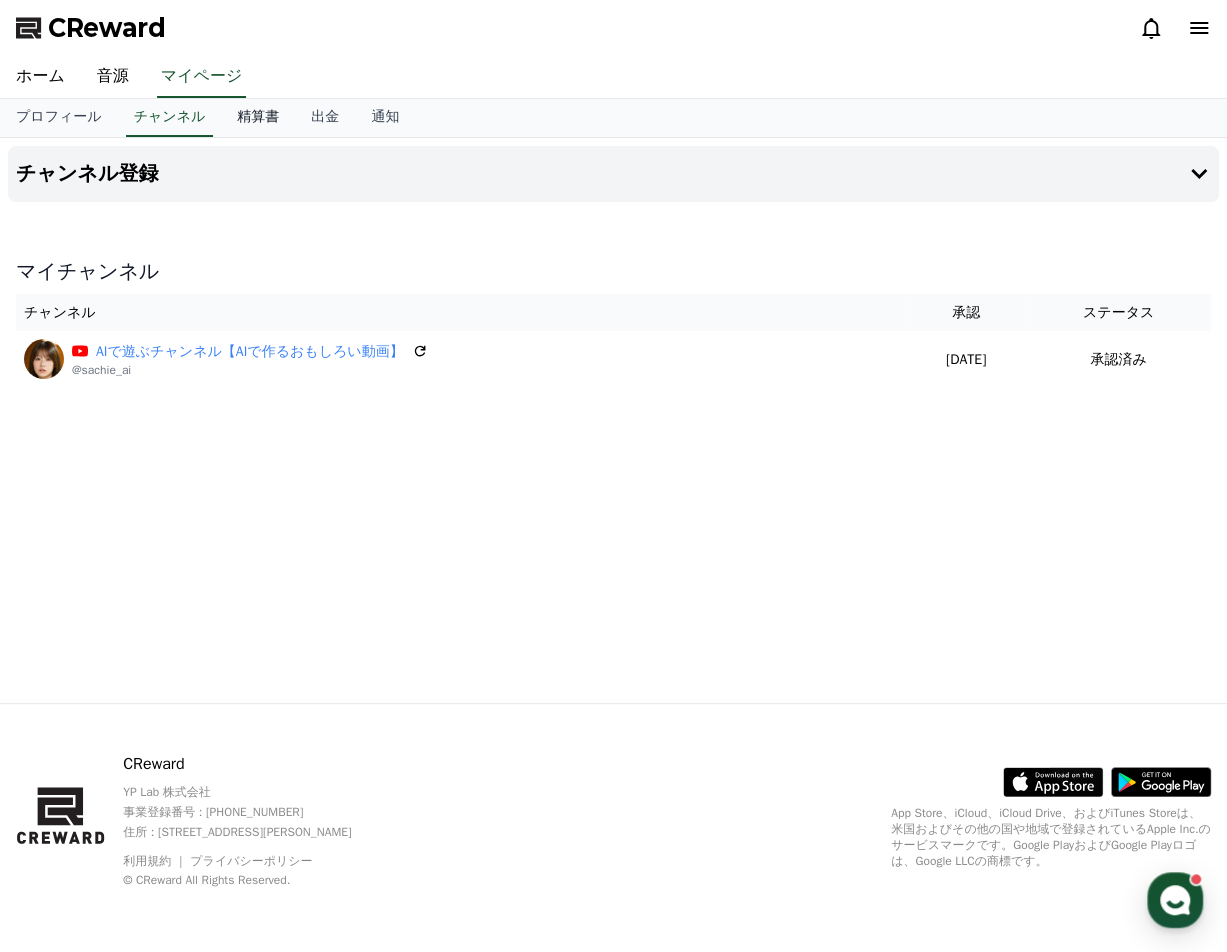 click on "精算書" at bounding box center [258, 118] 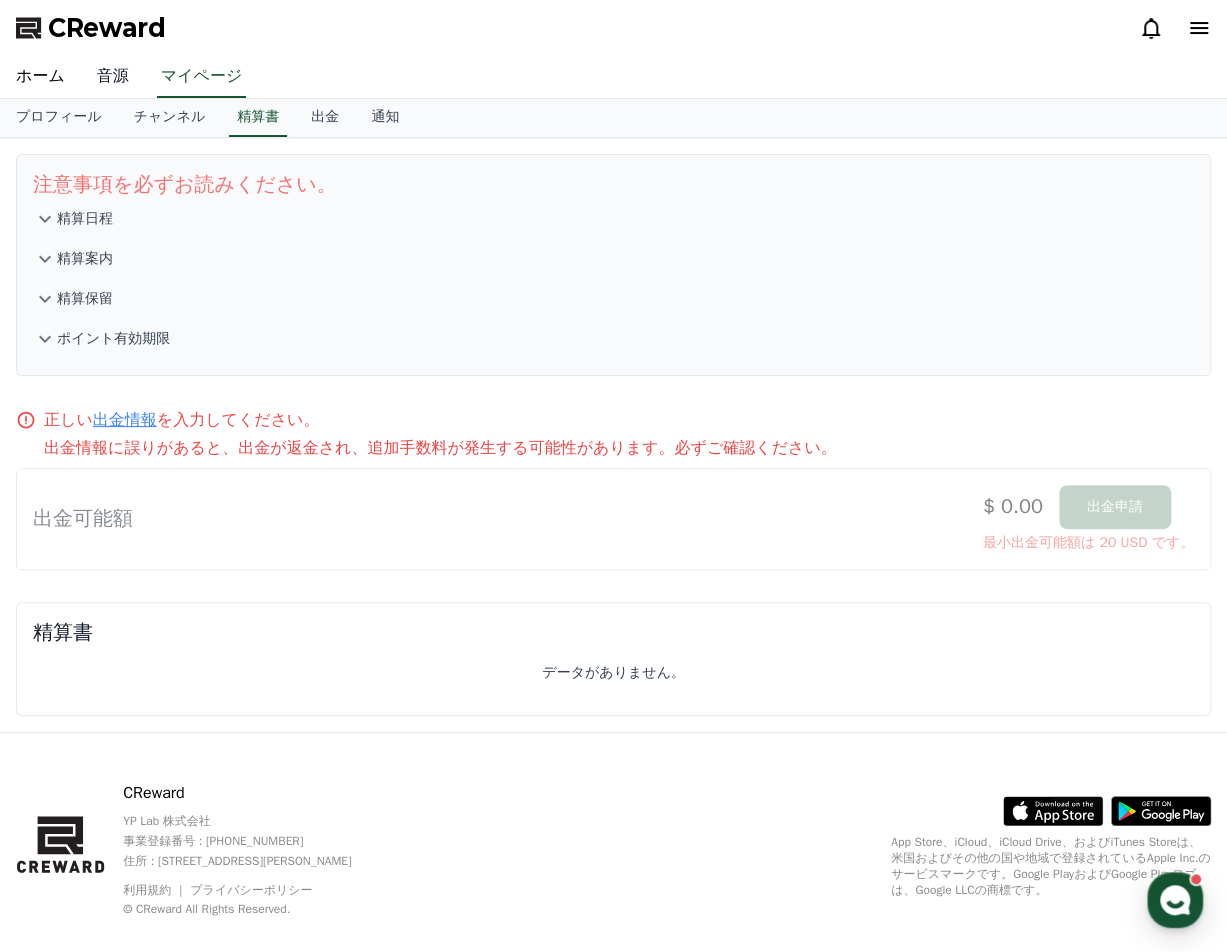 click on "音源" at bounding box center (113, 77) 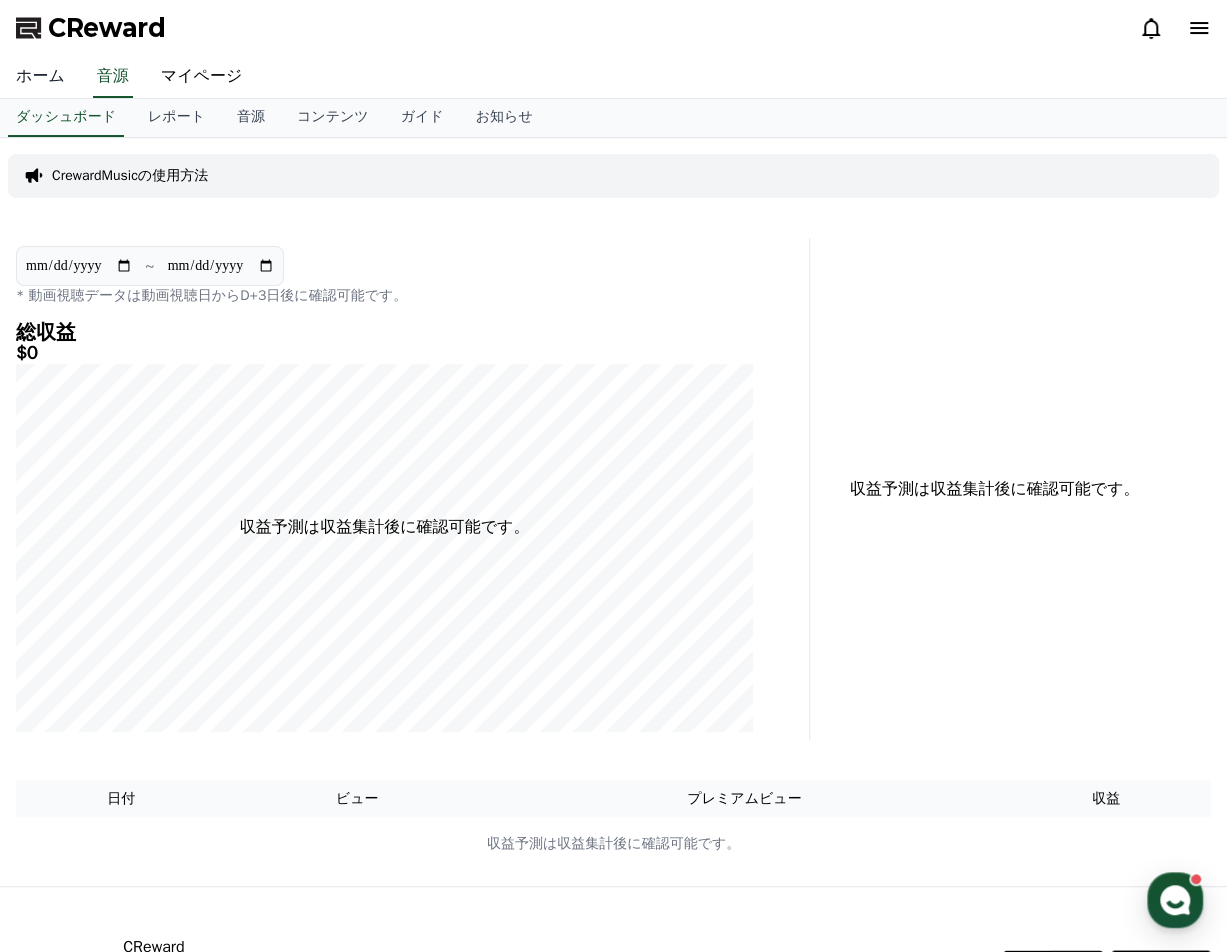 click on "ホーム" at bounding box center [40, 77] 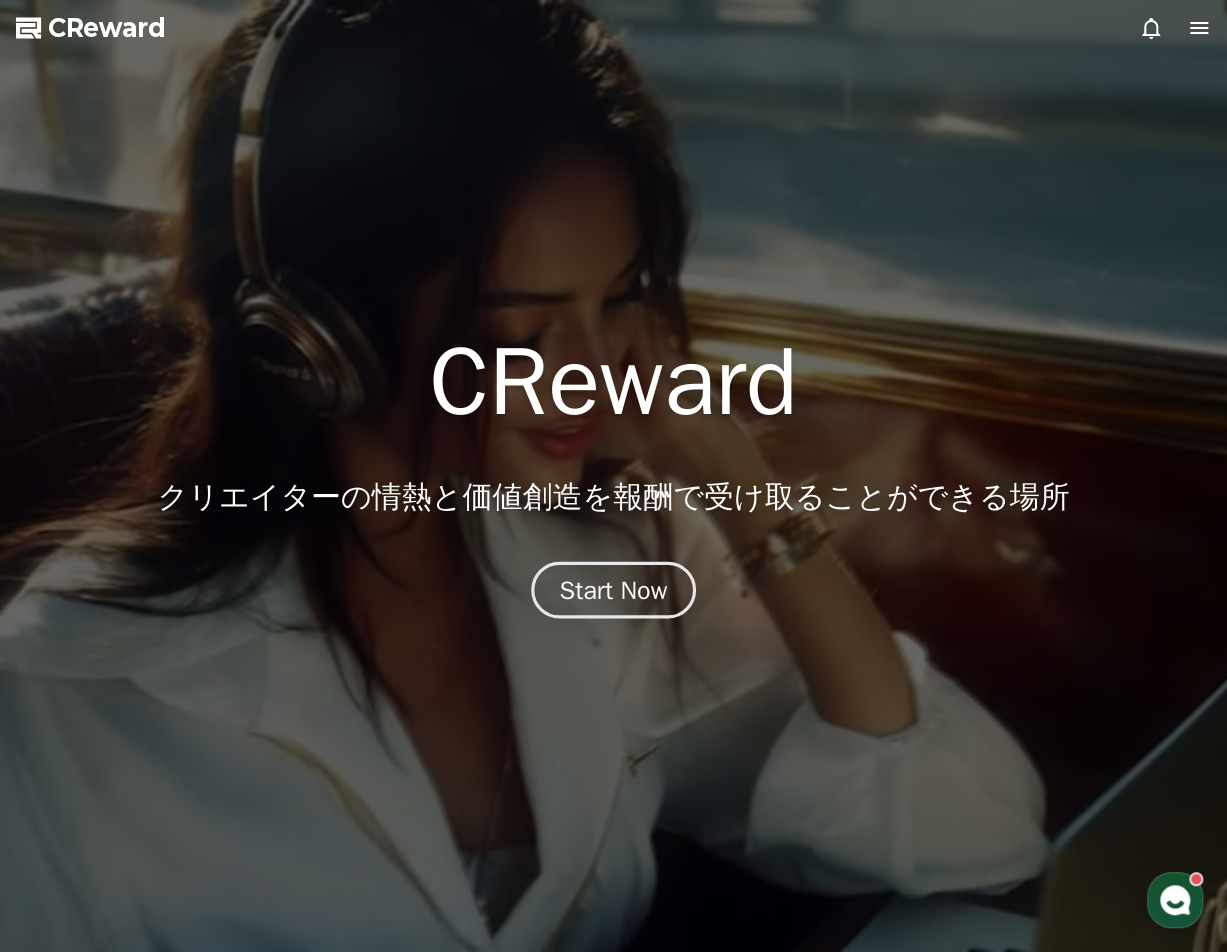 click on "Start Now" at bounding box center [614, 590] 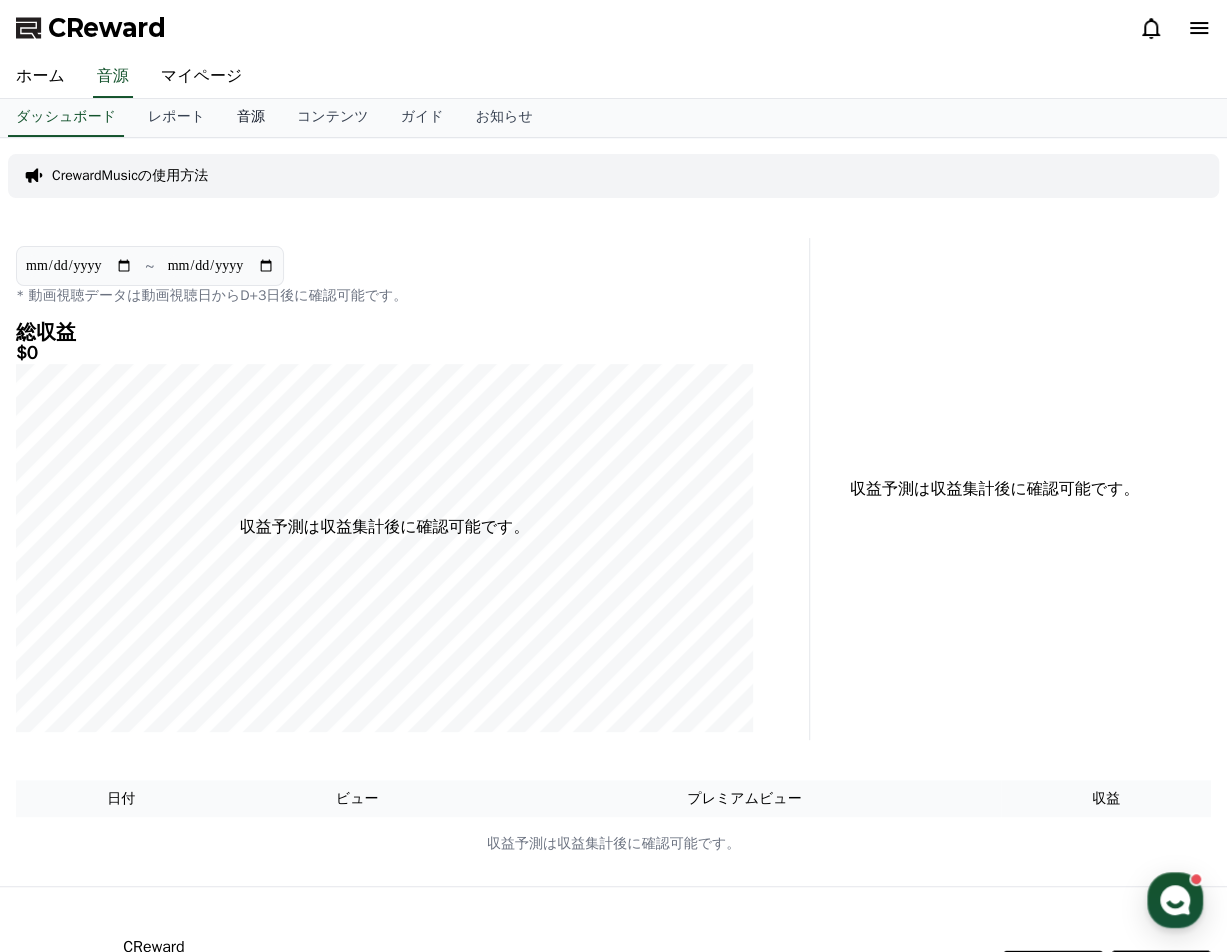 click on "音源" at bounding box center (251, 118) 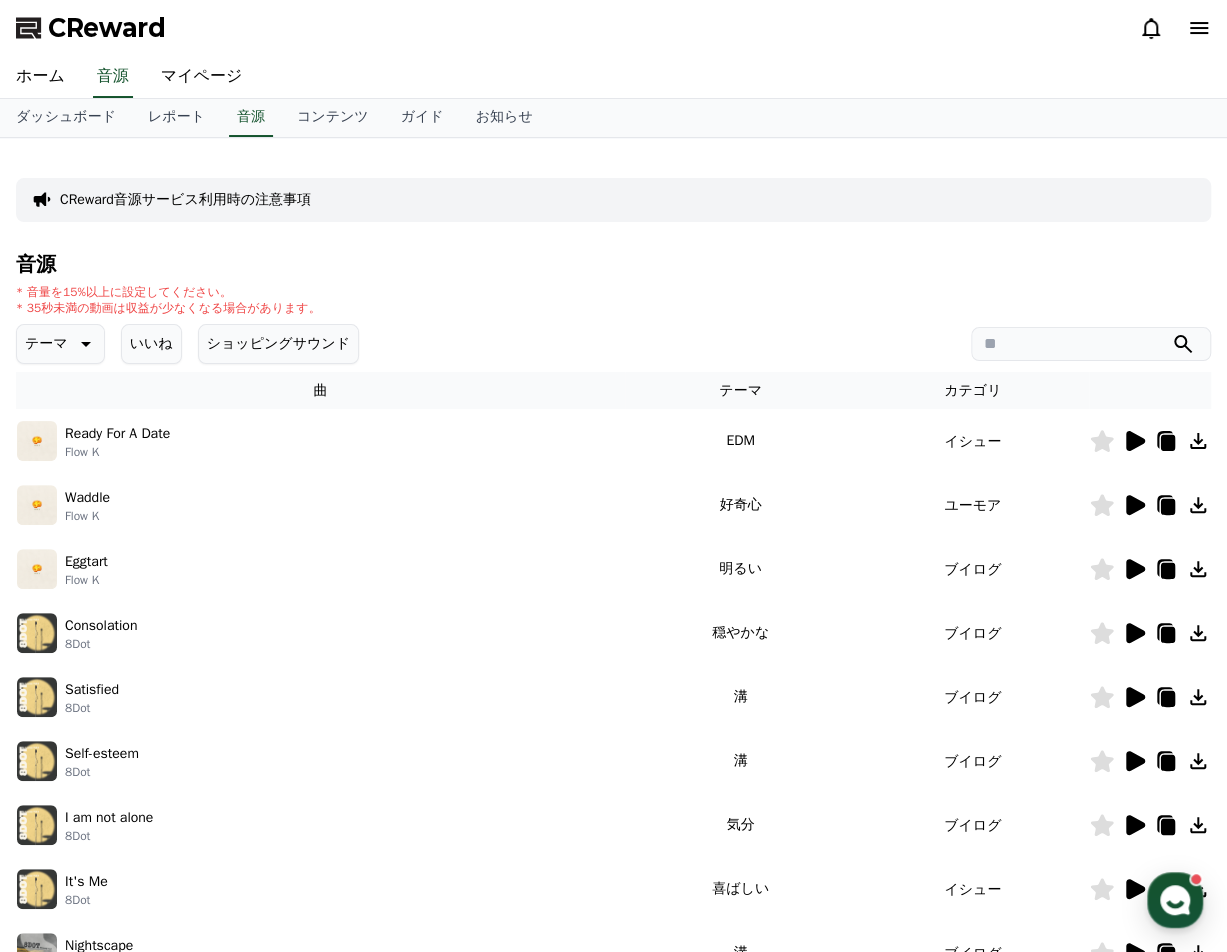 click 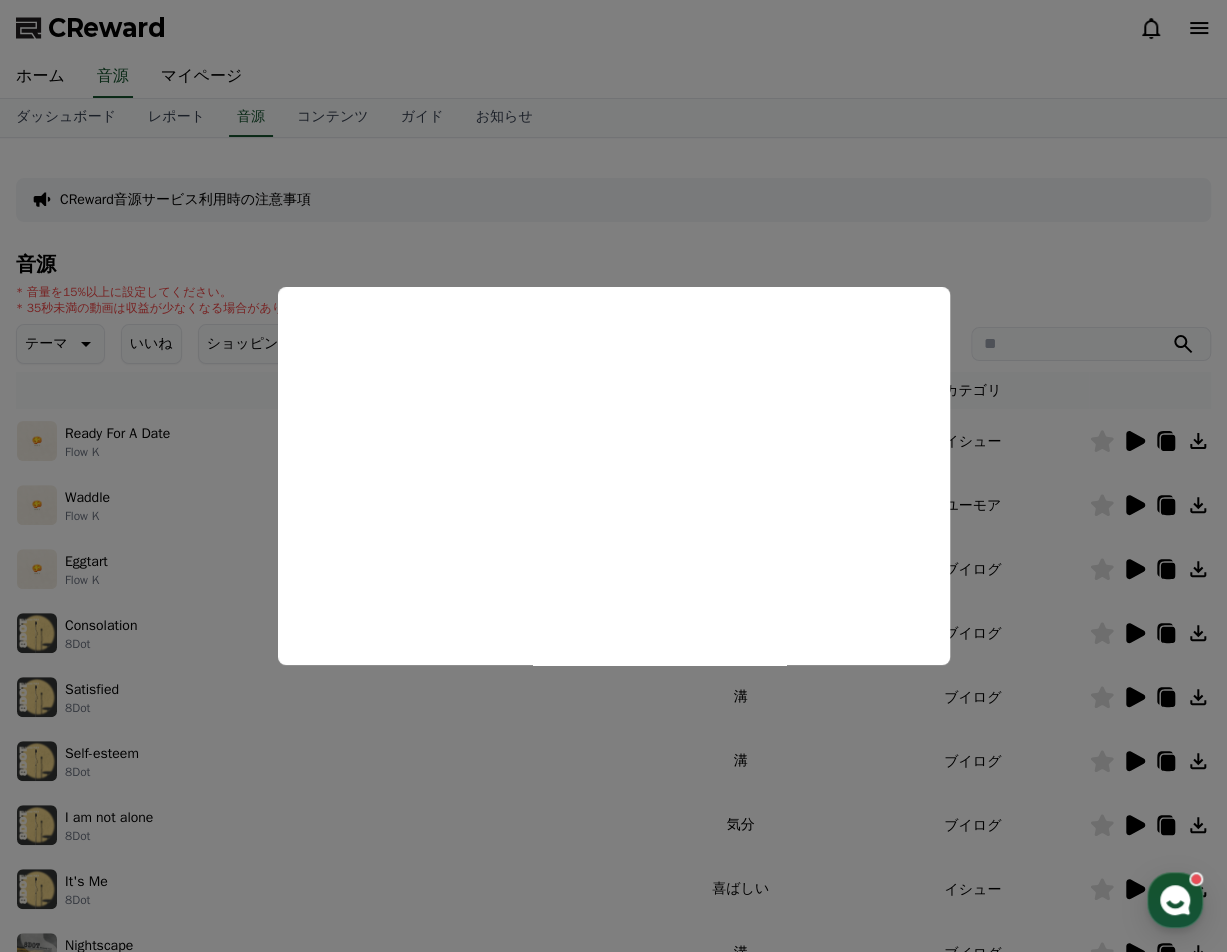 drag, startPoint x: 653, startPoint y: 226, endPoint x: 719, endPoint y: 243, distance: 68.154236 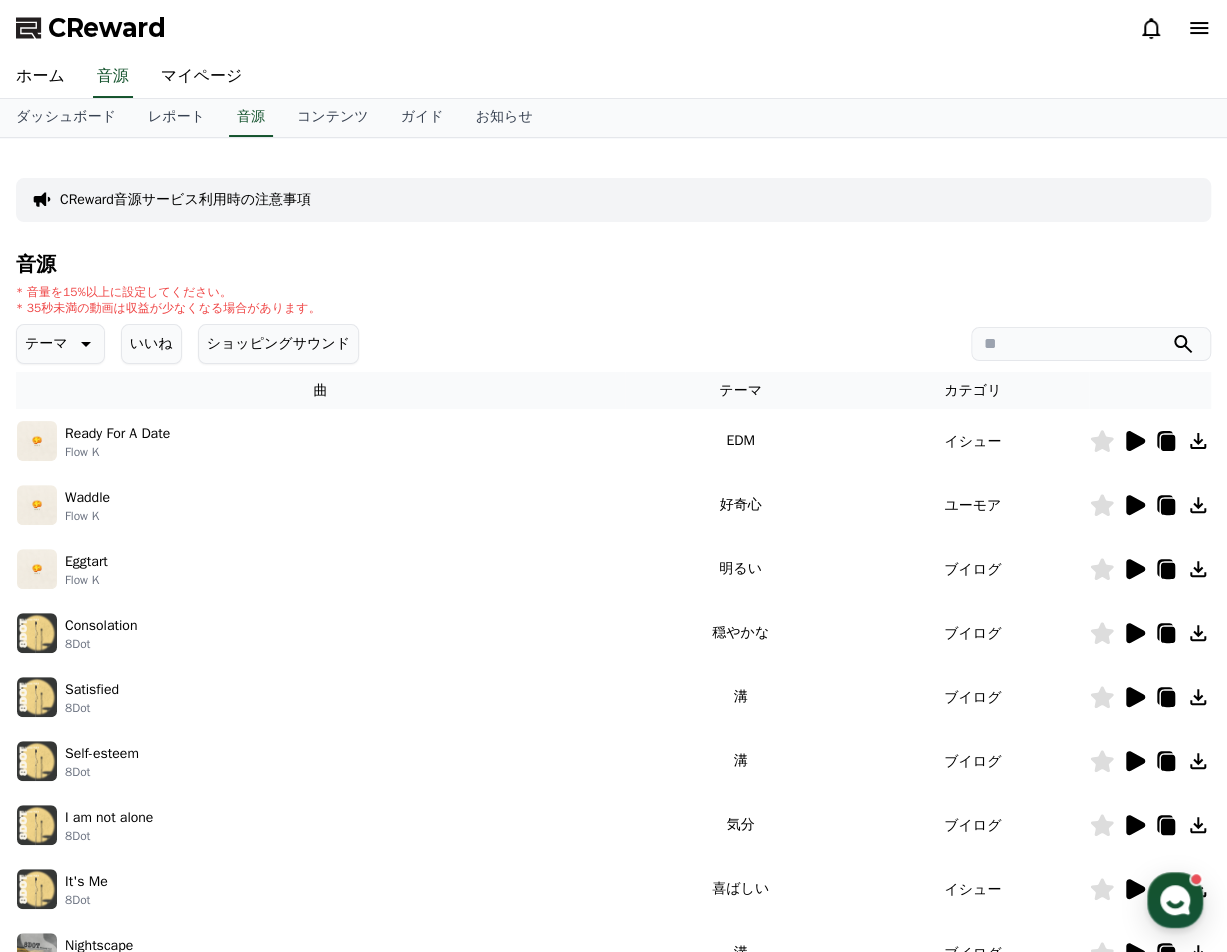 click 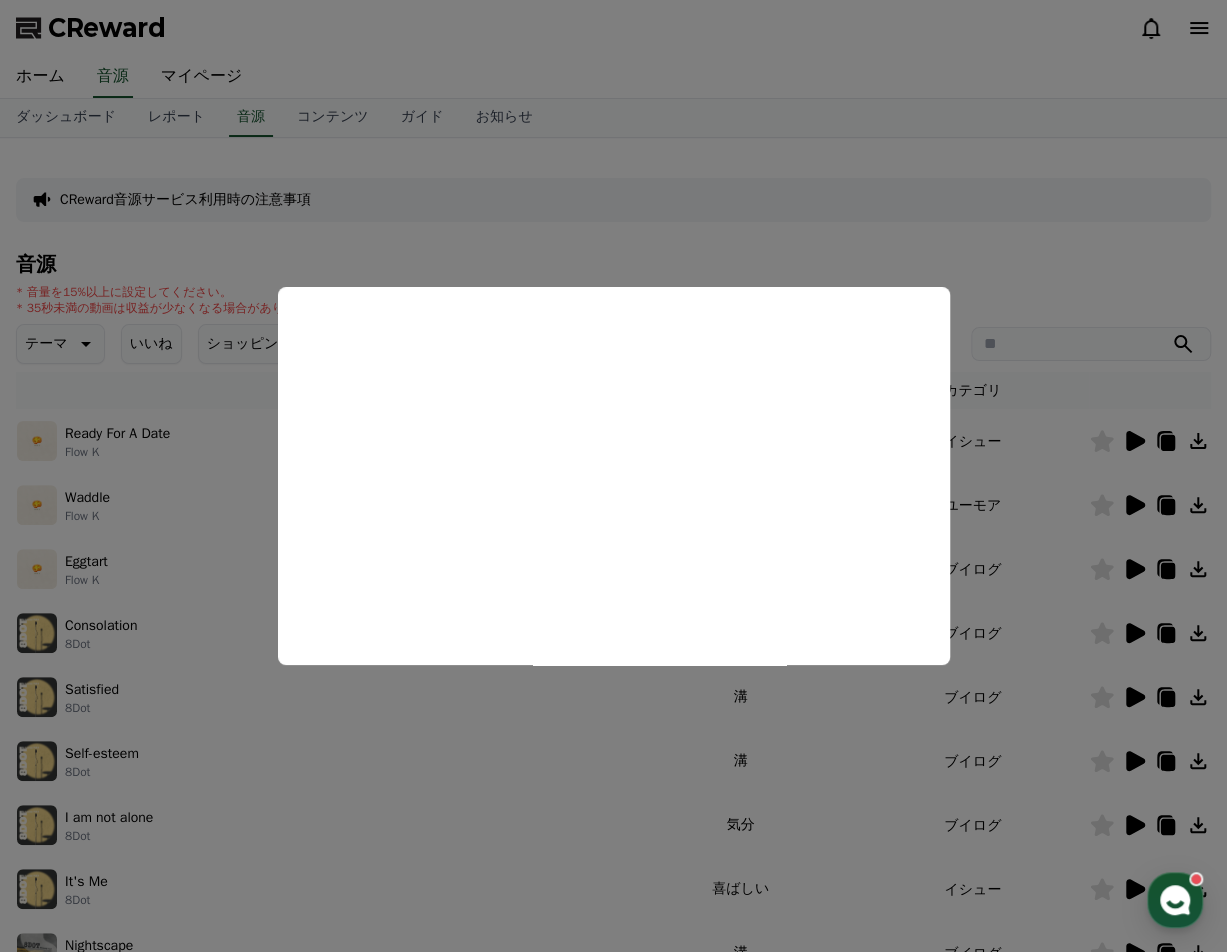 click at bounding box center [613, 476] 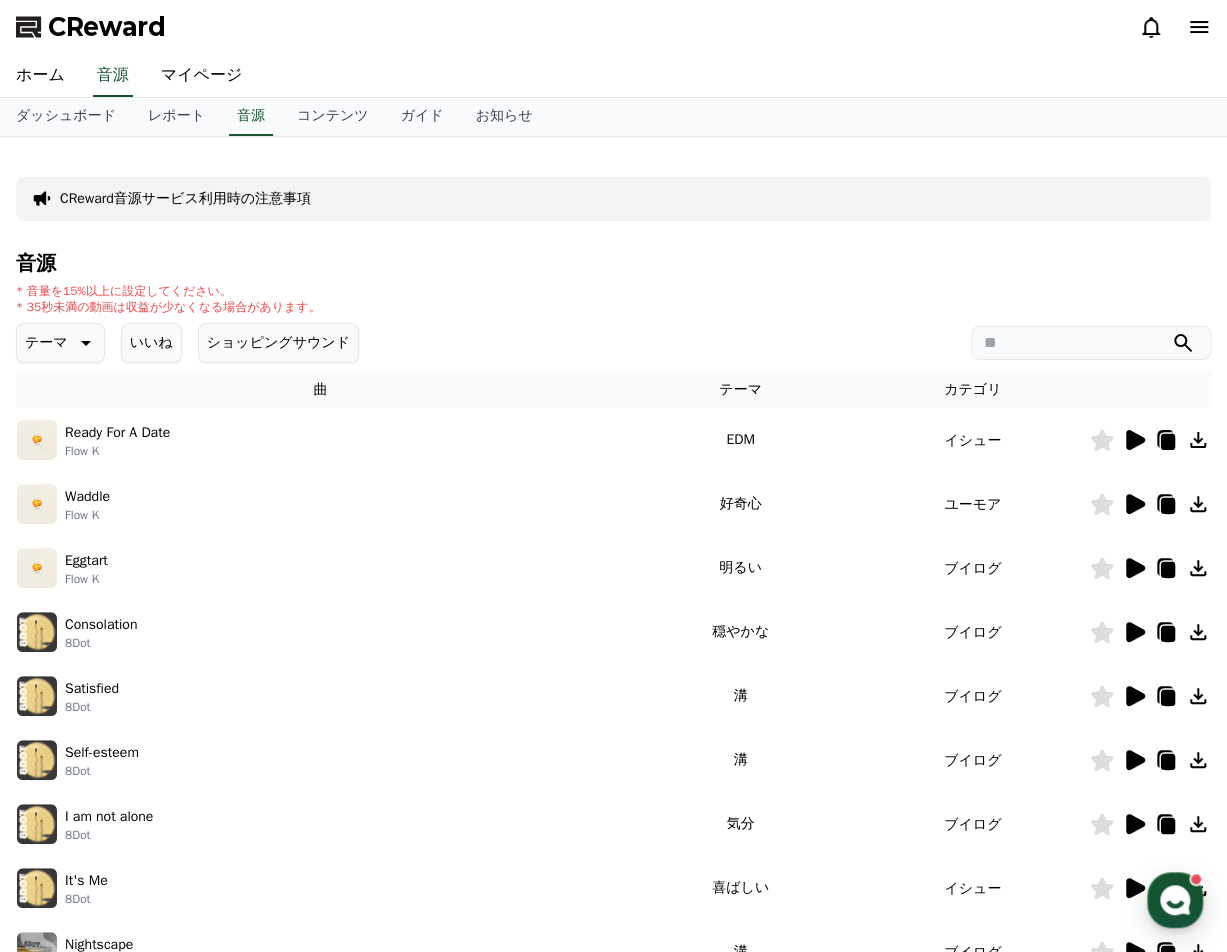 scroll, scrollTop: 0, scrollLeft: 0, axis: both 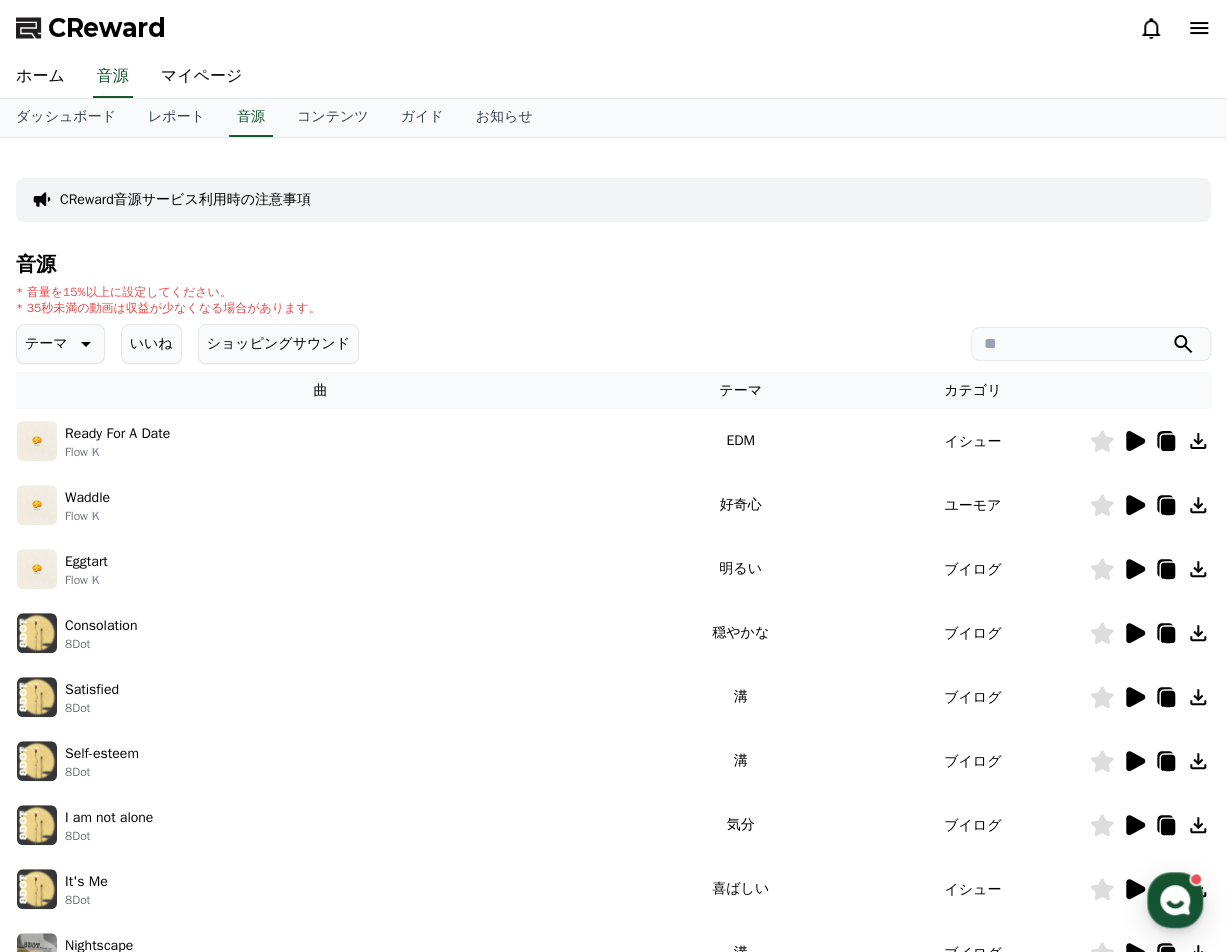 click on "CReward音源サービス利用時の注意事項" at bounding box center (185, 200) 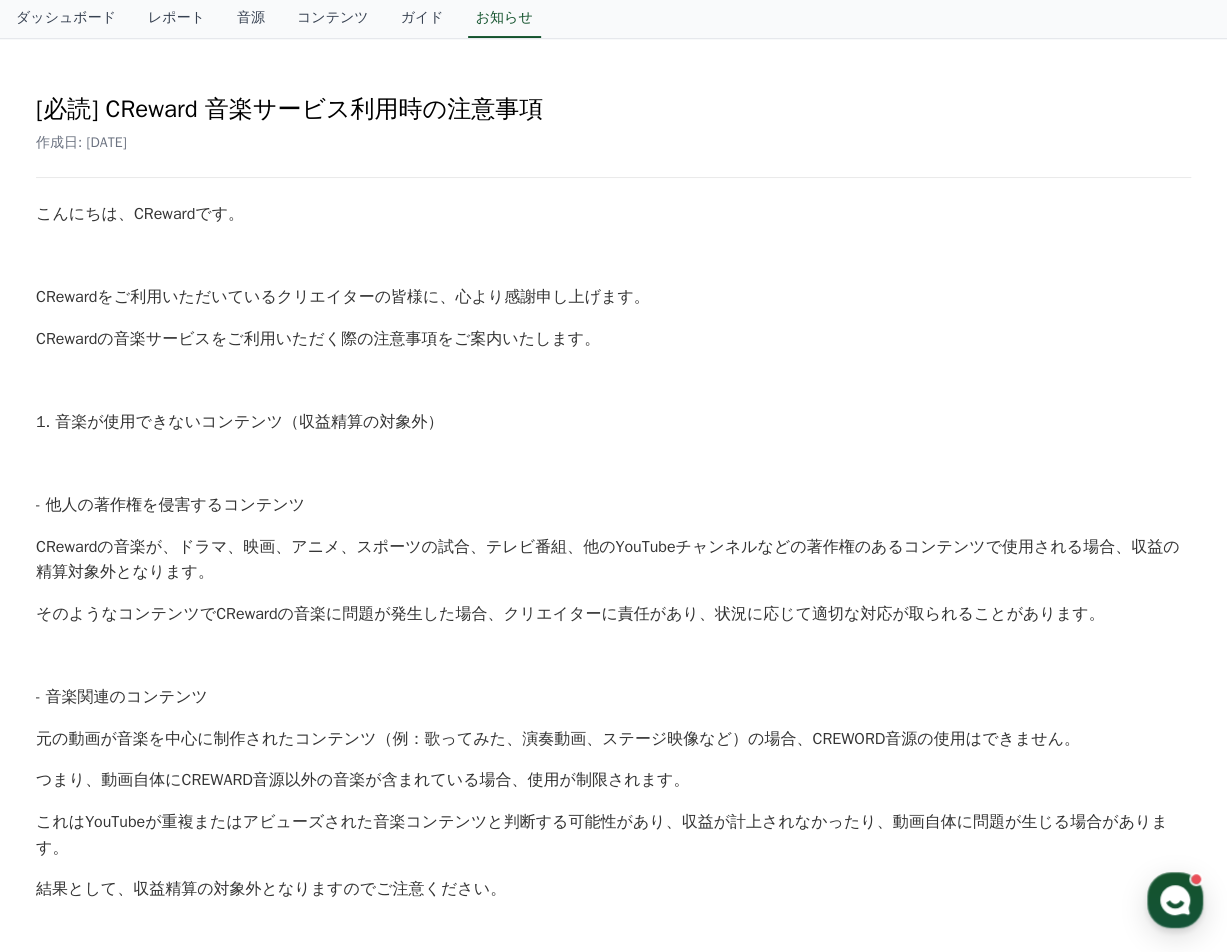 scroll, scrollTop: 200, scrollLeft: 0, axis: vertical 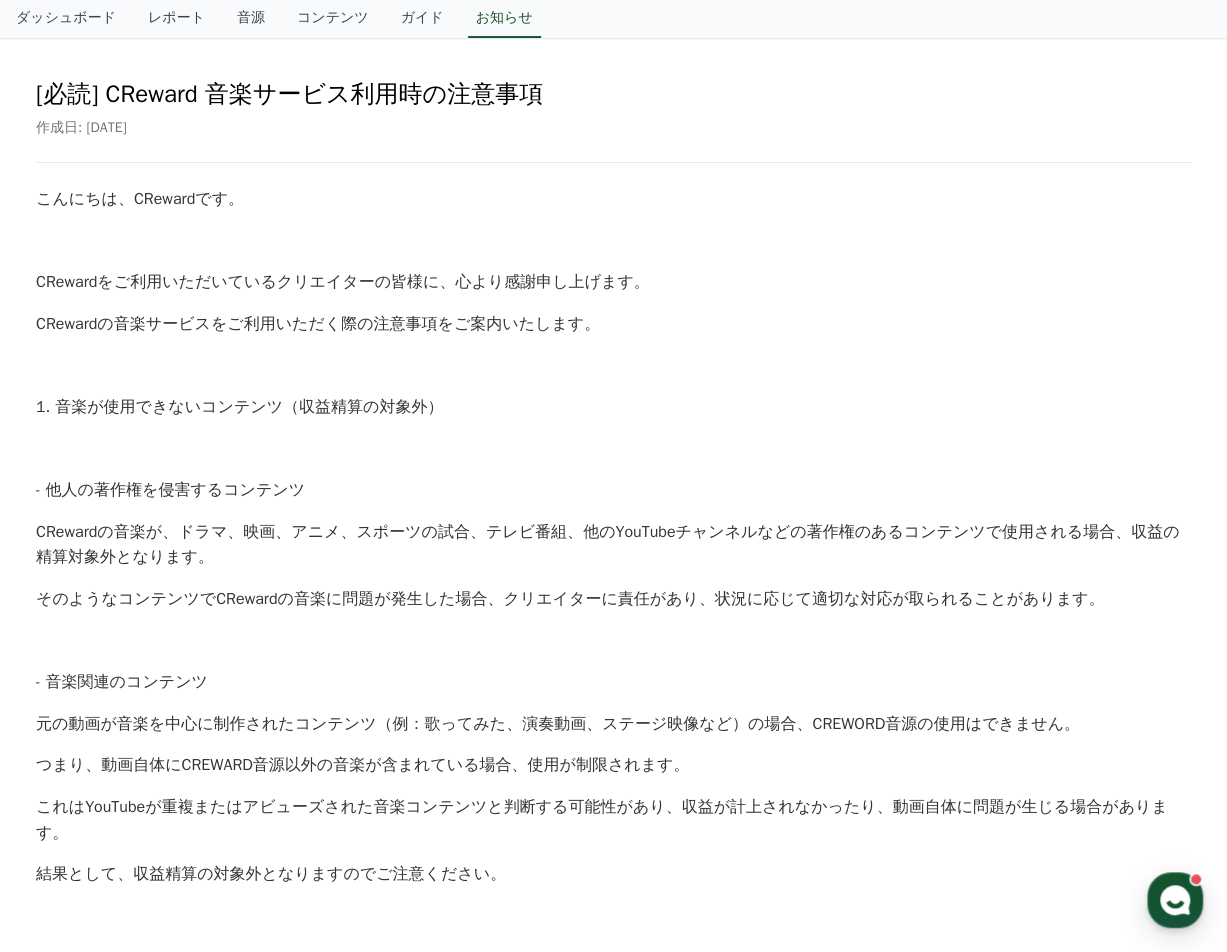 click at bounding box center (613, 242) 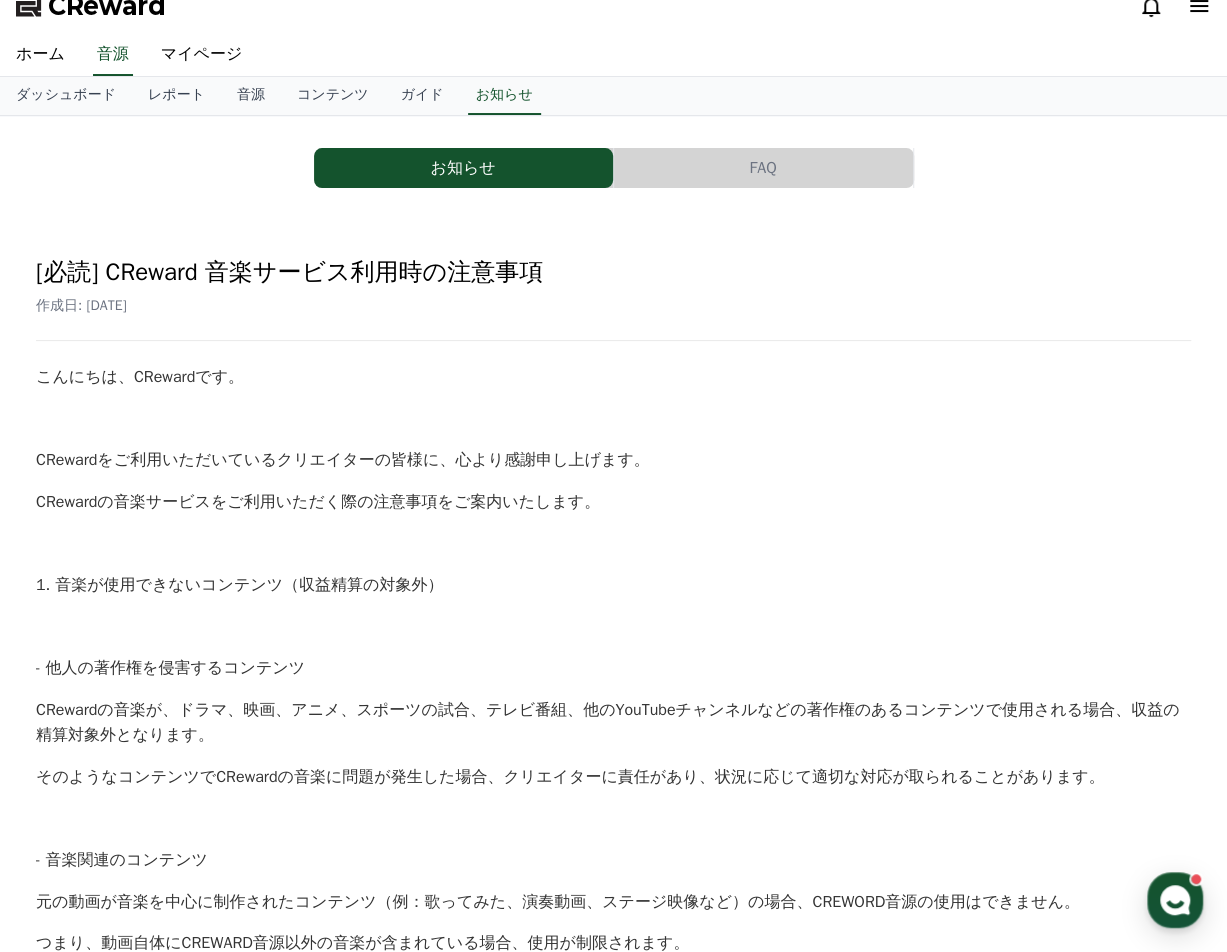 scroll, scrollTop: 0, scrollLeft: 0, axis: both 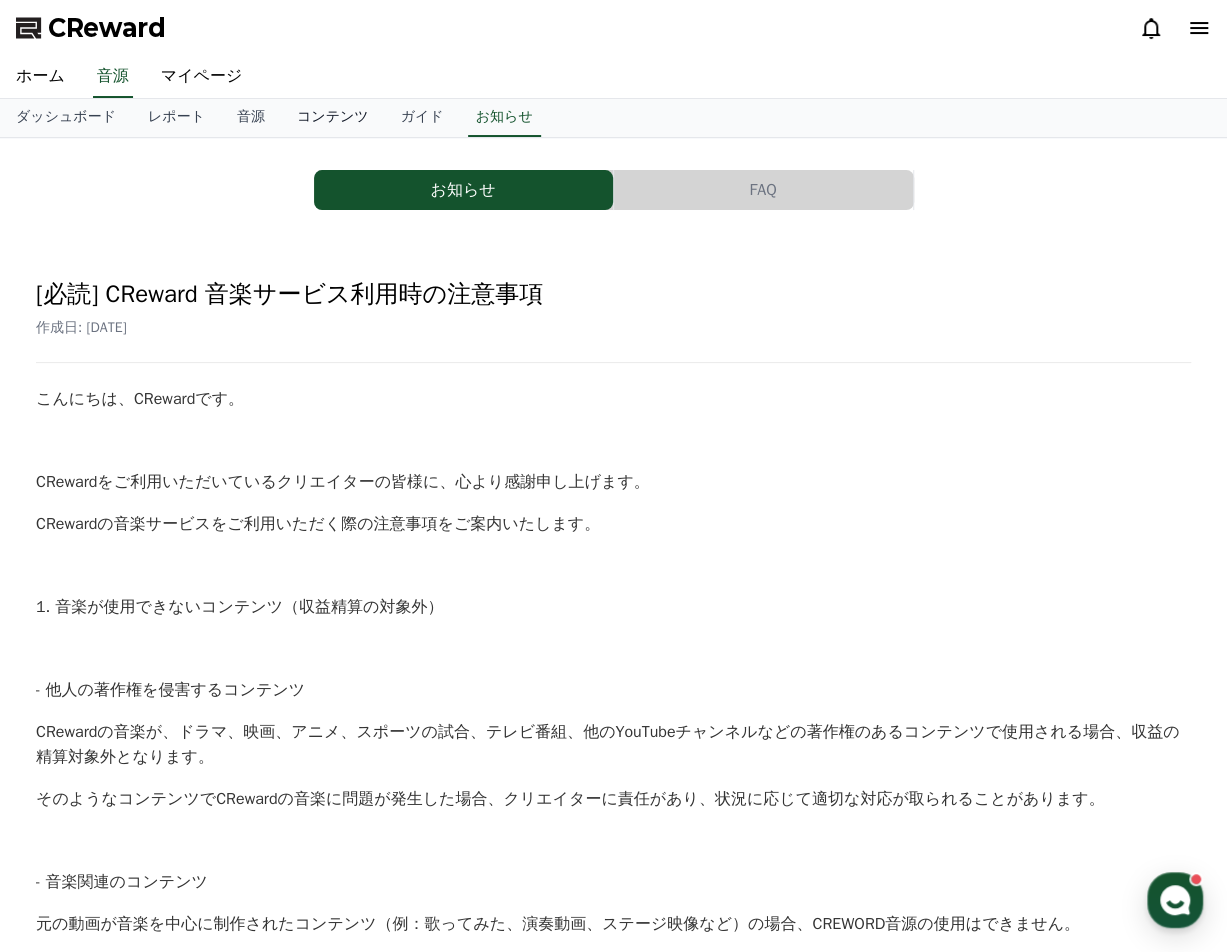 click on "コンテンツ" at bounding box center (333, 118) 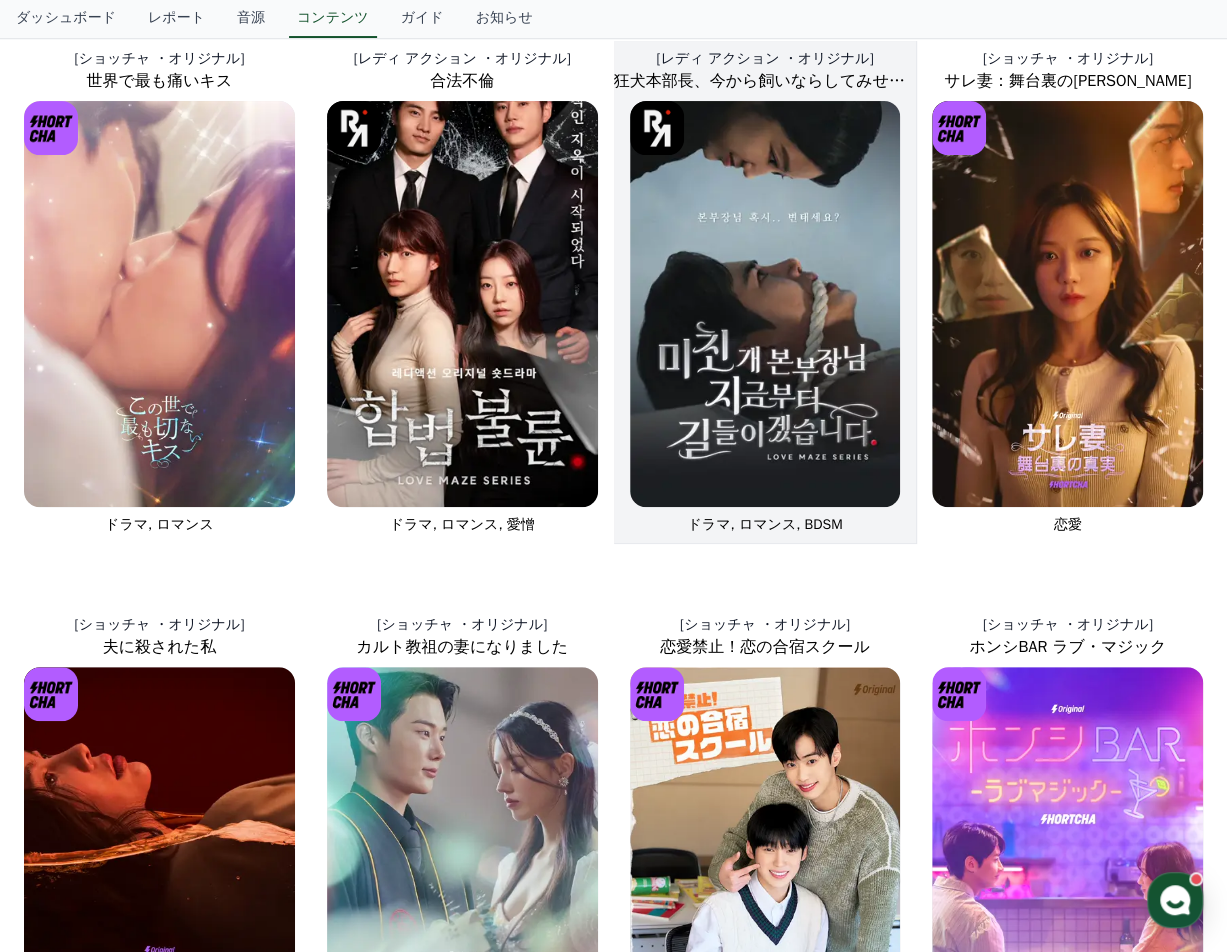 scroll, scrollTop: 0, scrollLeft: 0, axis: both 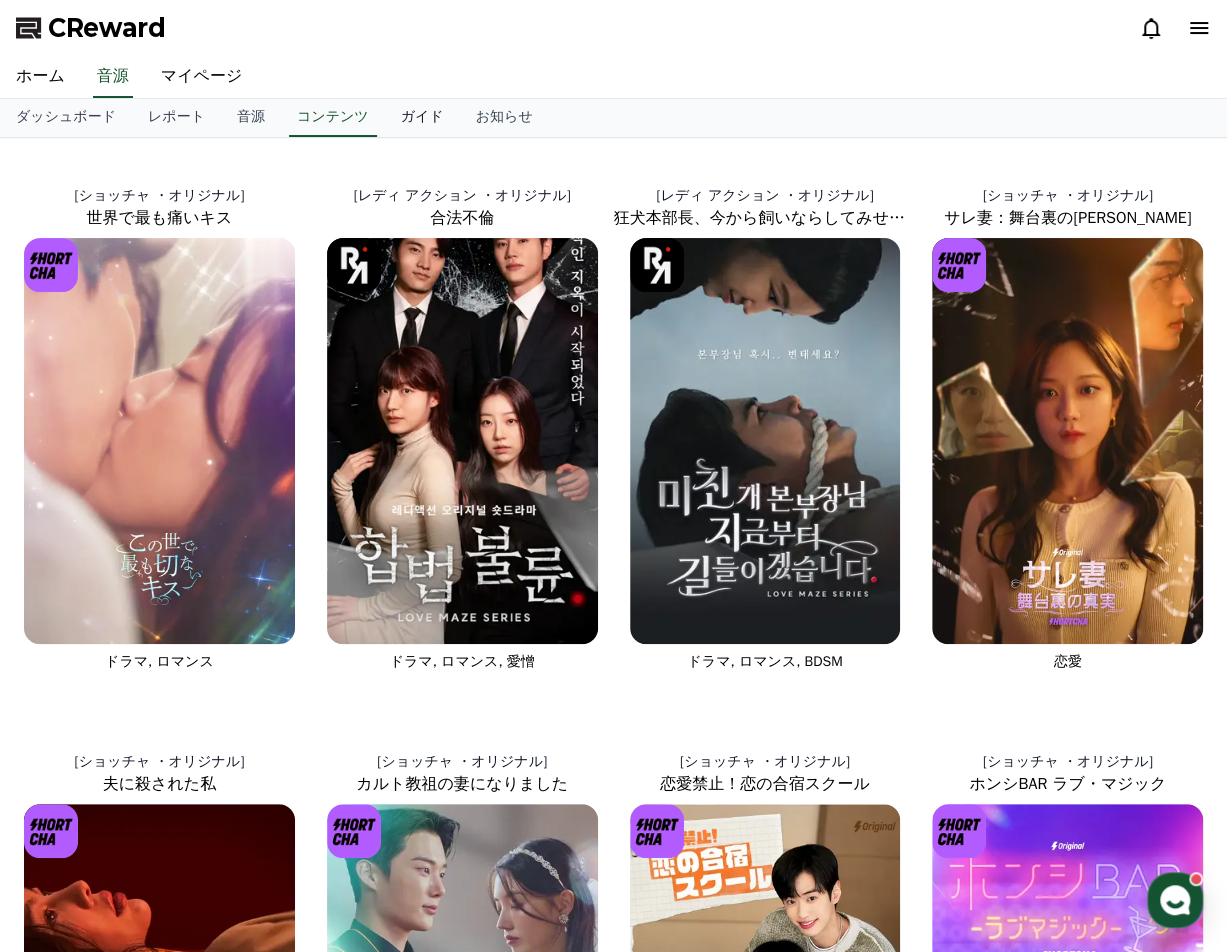 click on "ガイド" at bounding box center (422, 118) 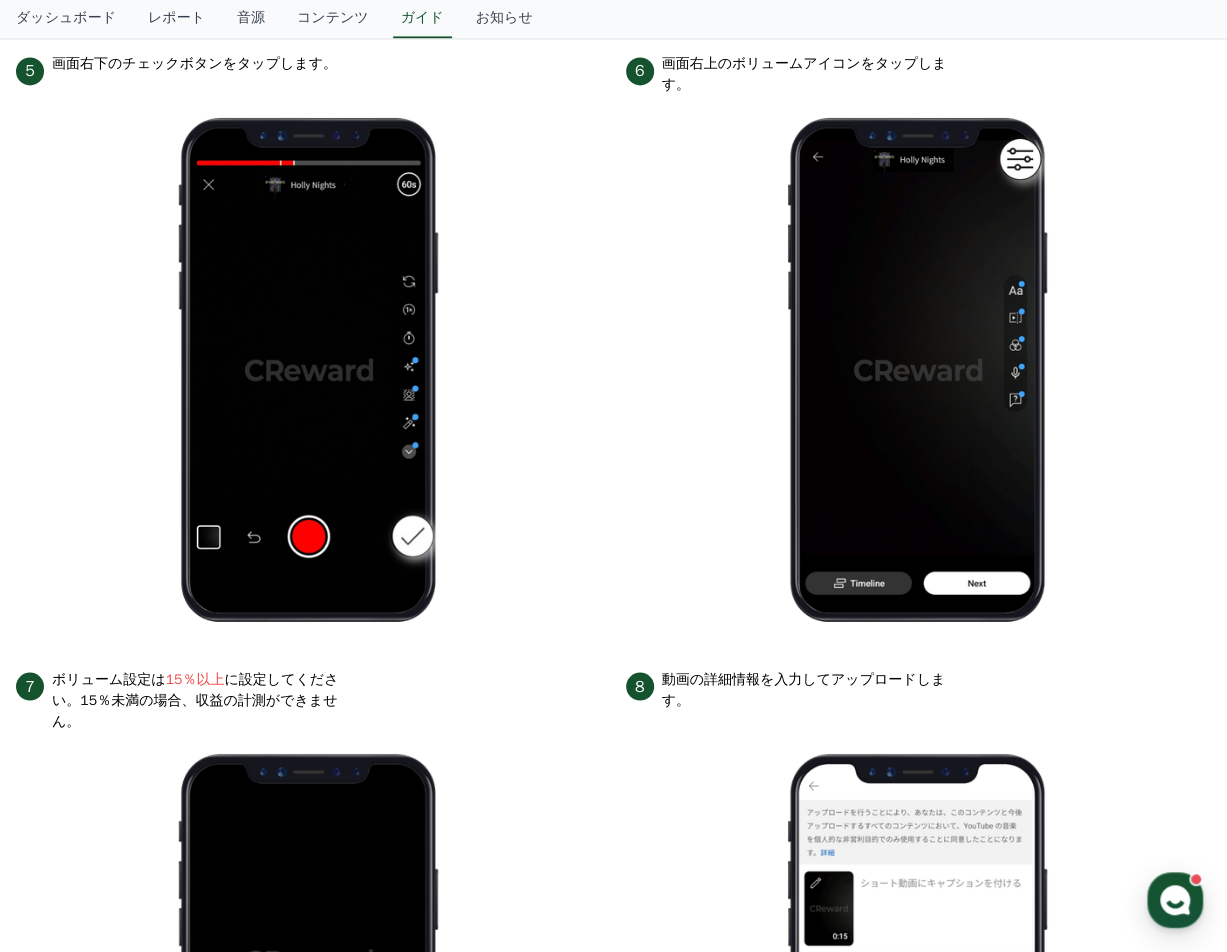 scroll, scrollTop: 1526, scrollLeft: 0, axis: vertical 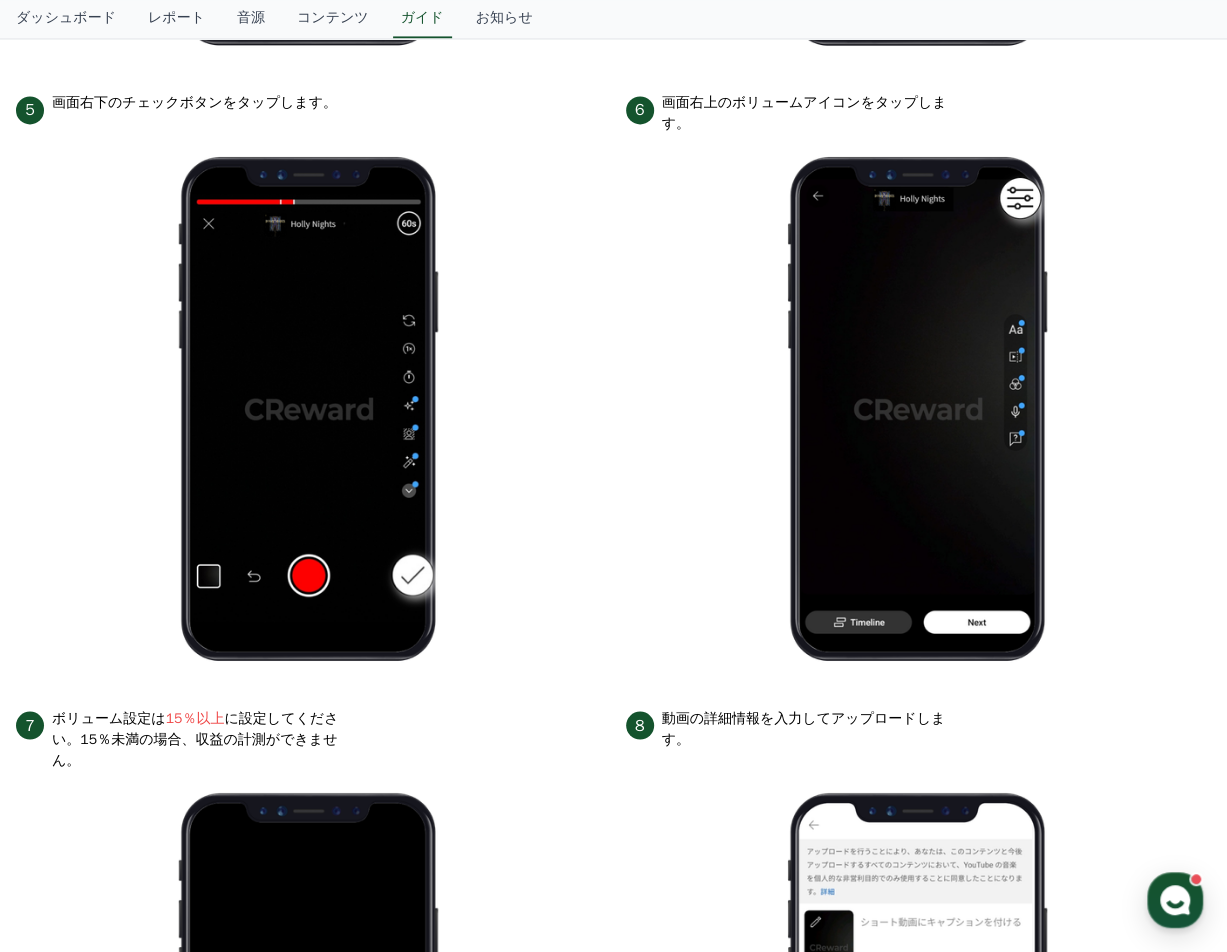 click on "ダッシュボード レポート 音源 コンテンツ ガイド お知らせ" at bounding box center (613, 19) 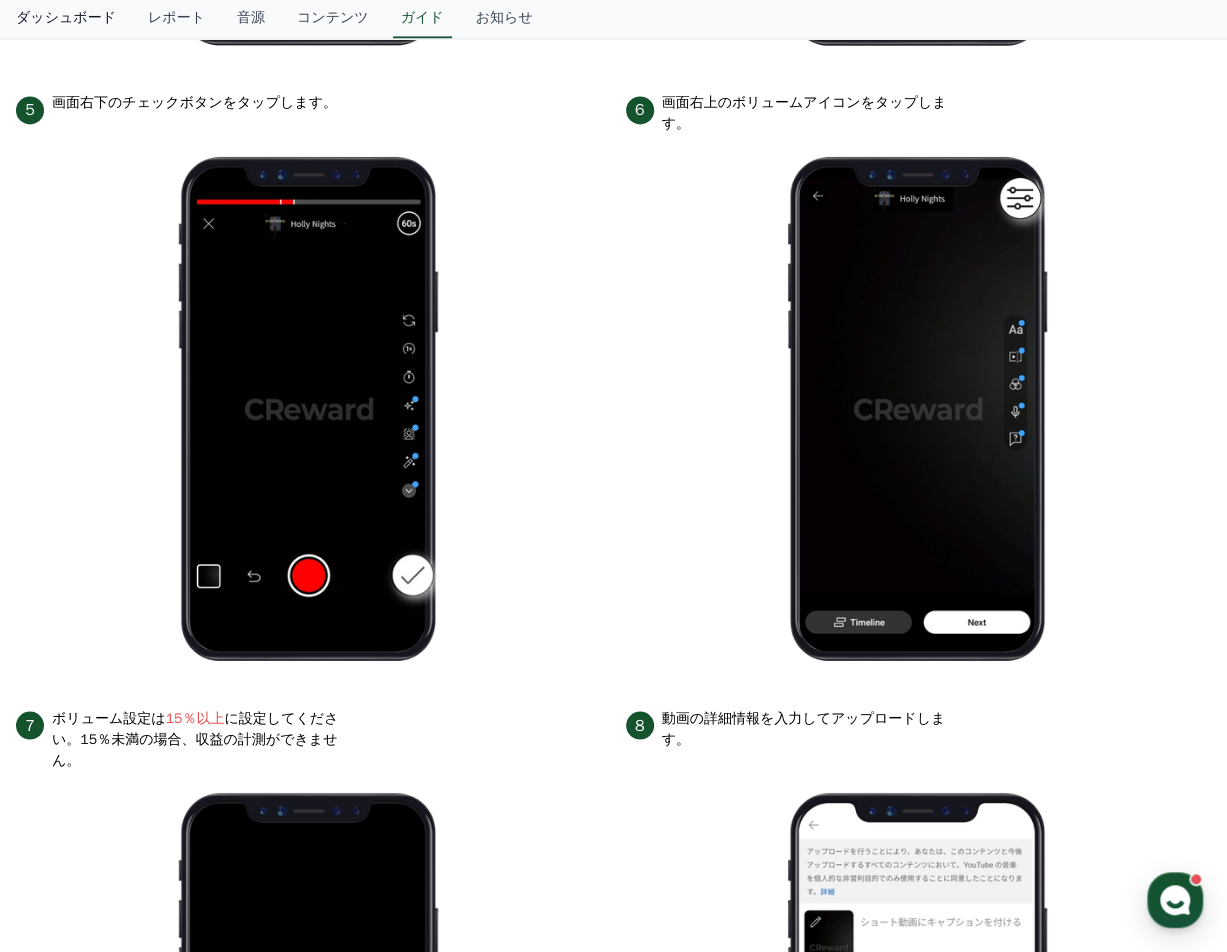 click on "ダッシュボード" at bounding box center (66, 19) 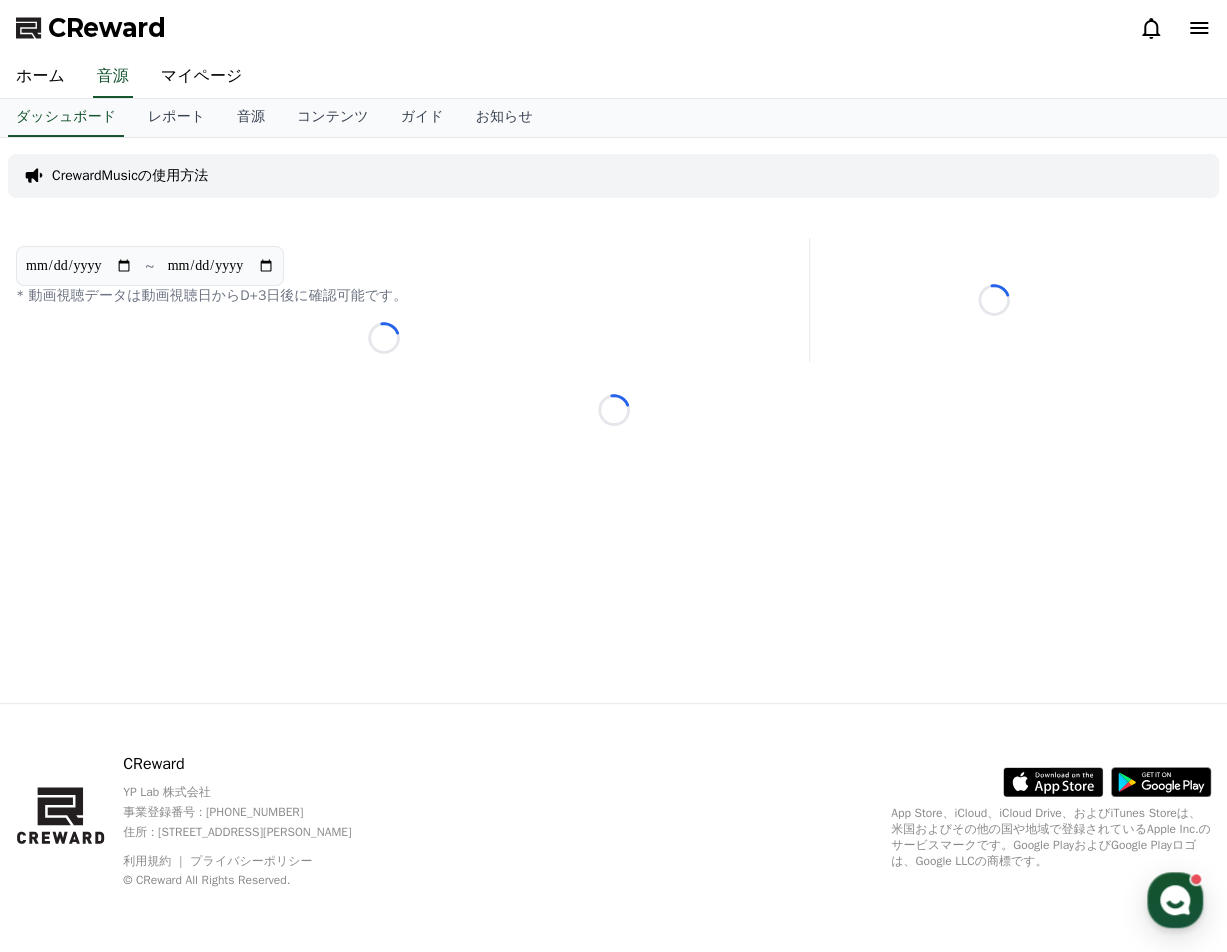 scroll, scrollTop: 0, scrollLeft: 0, axis: both 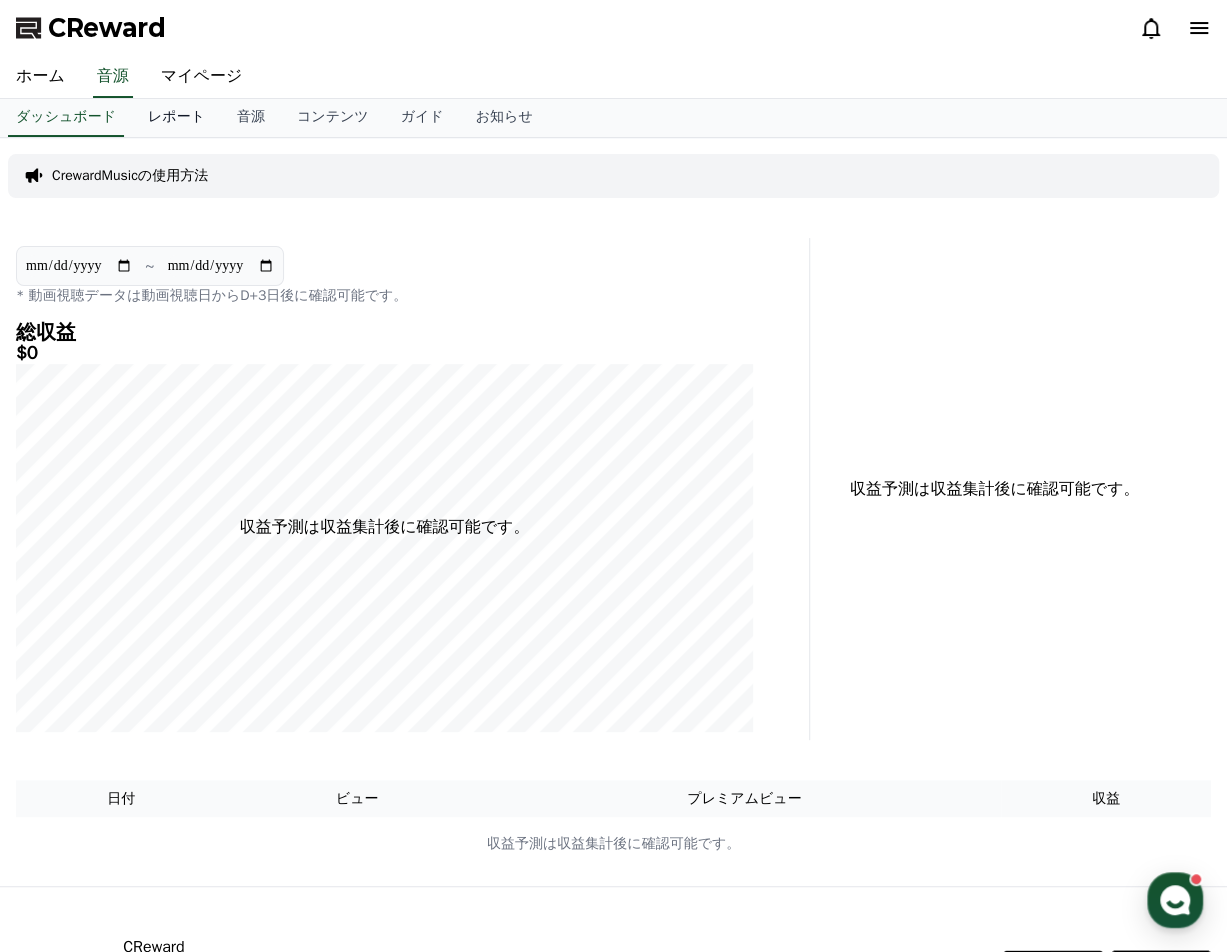 click on "レポート" at bounding box center (176, 118) 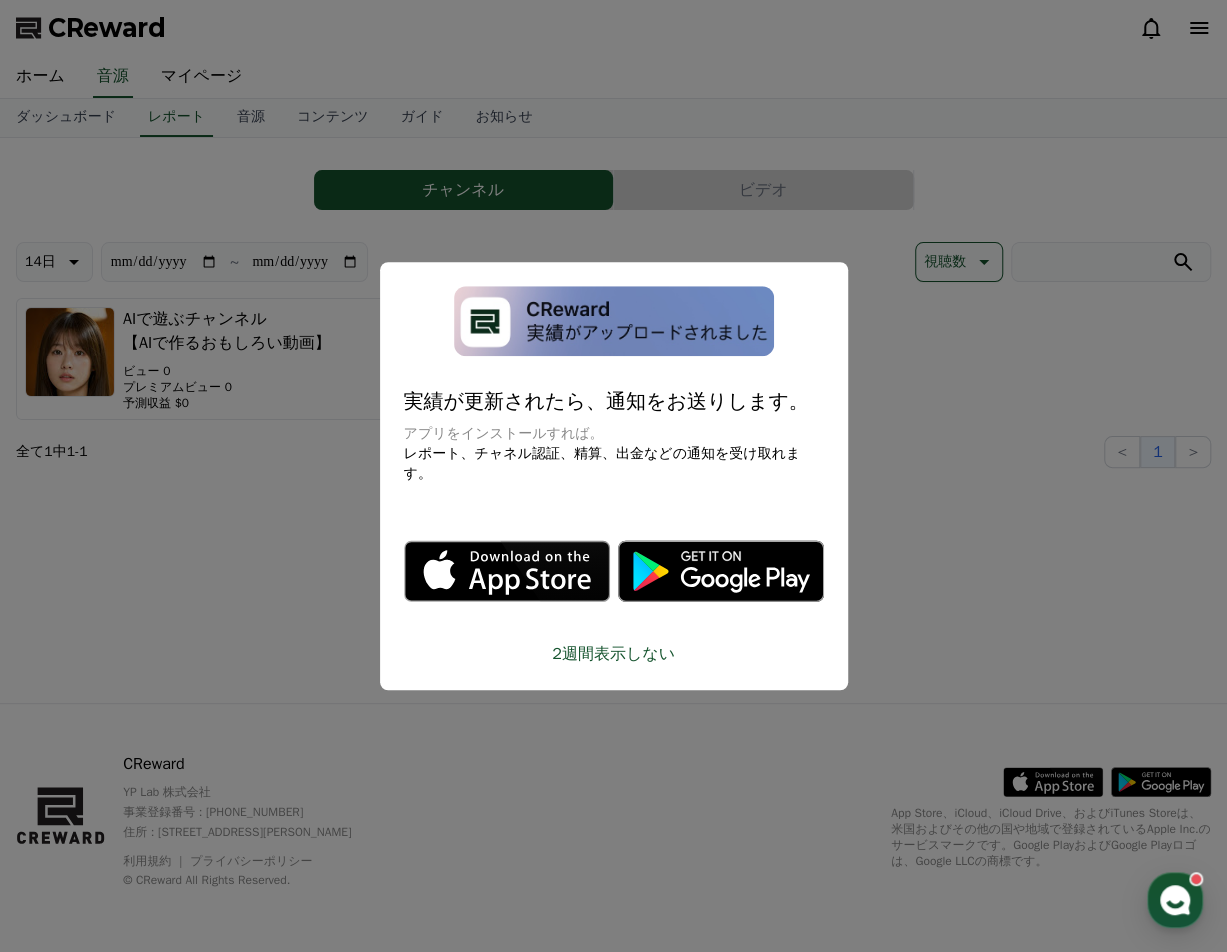 click on "2週間表示しない" at bounding box center (614, 654) 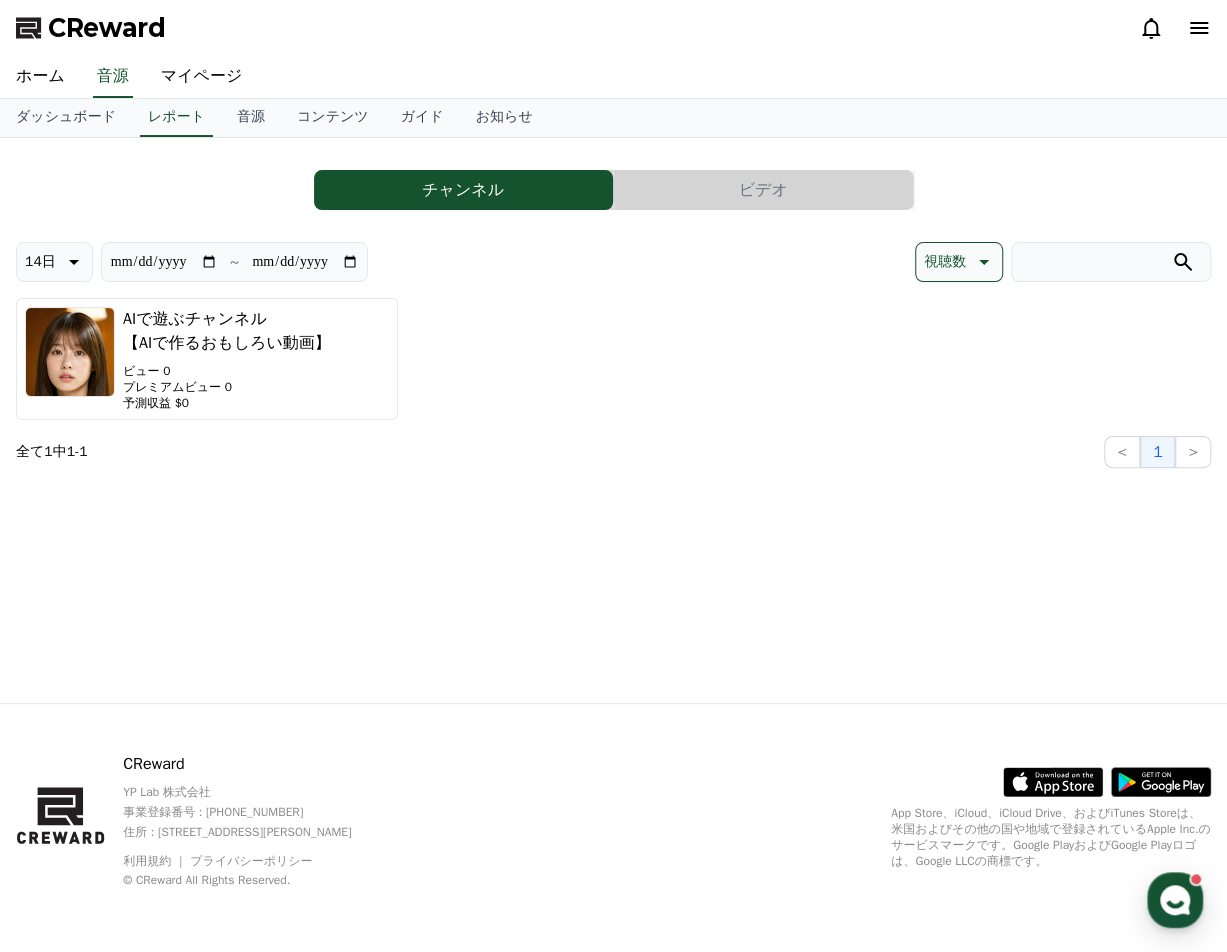 click on "ビデオ" at bounding box center [763, 190] 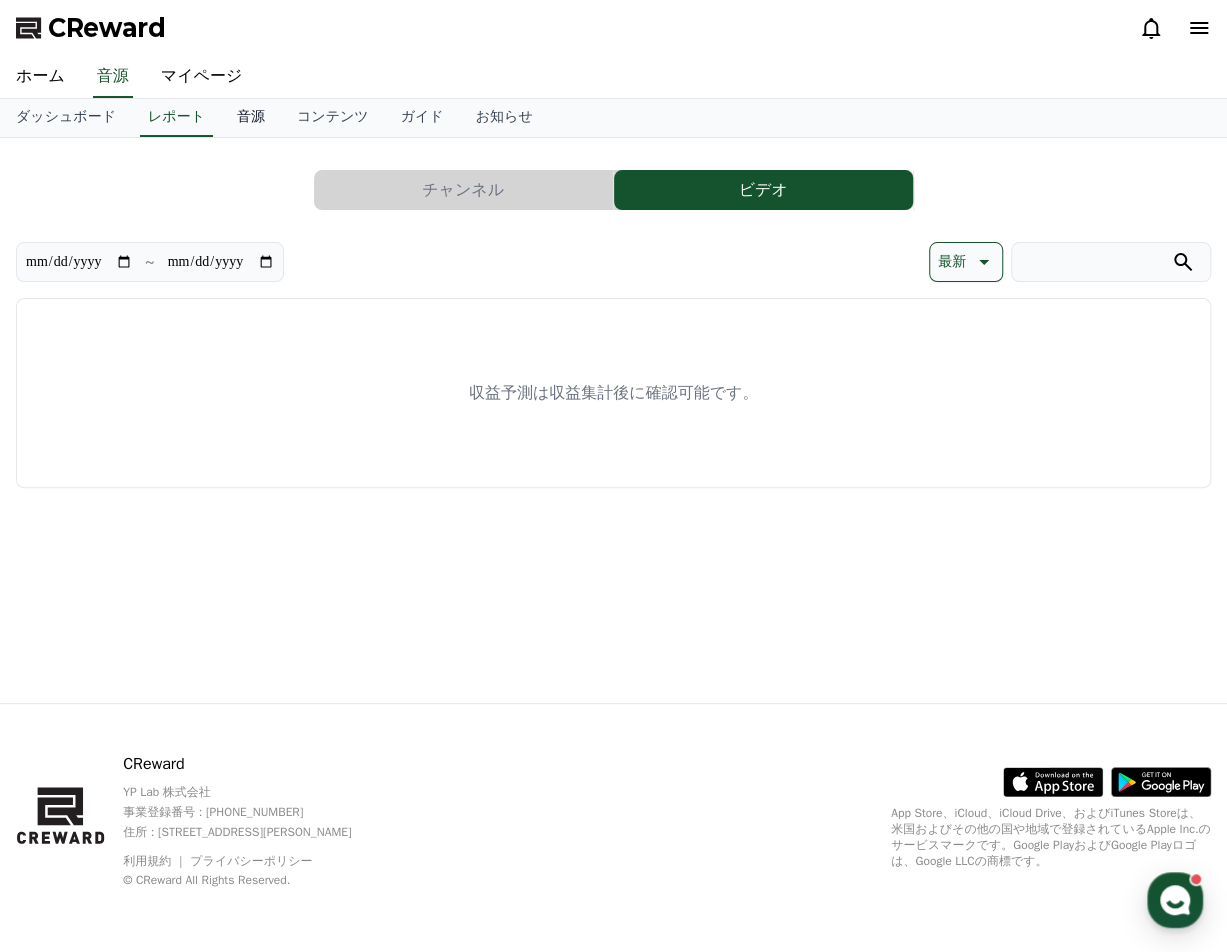 click on "音源" at bounding box center [251, 118] 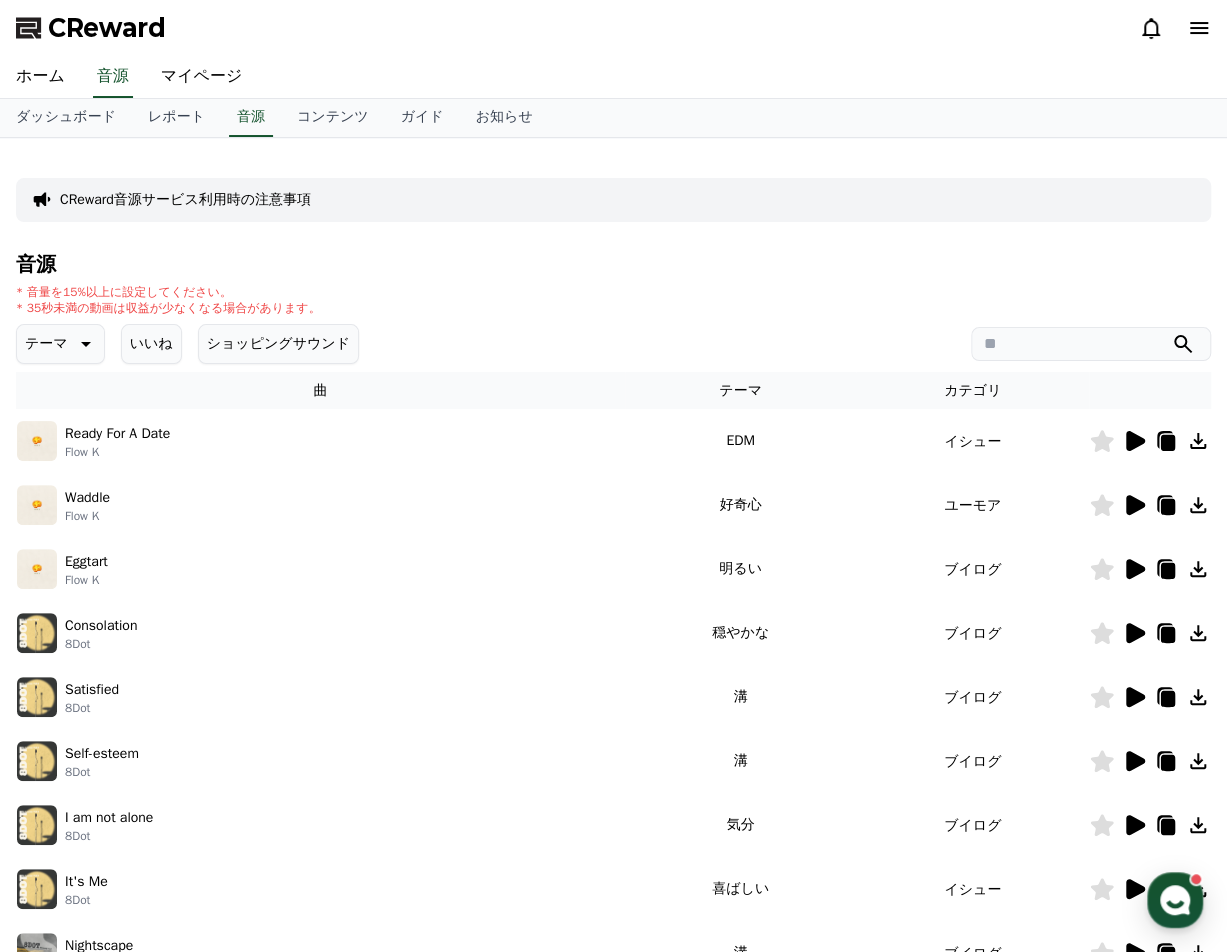 click on "CReward" at bounding box center [613, 28] 